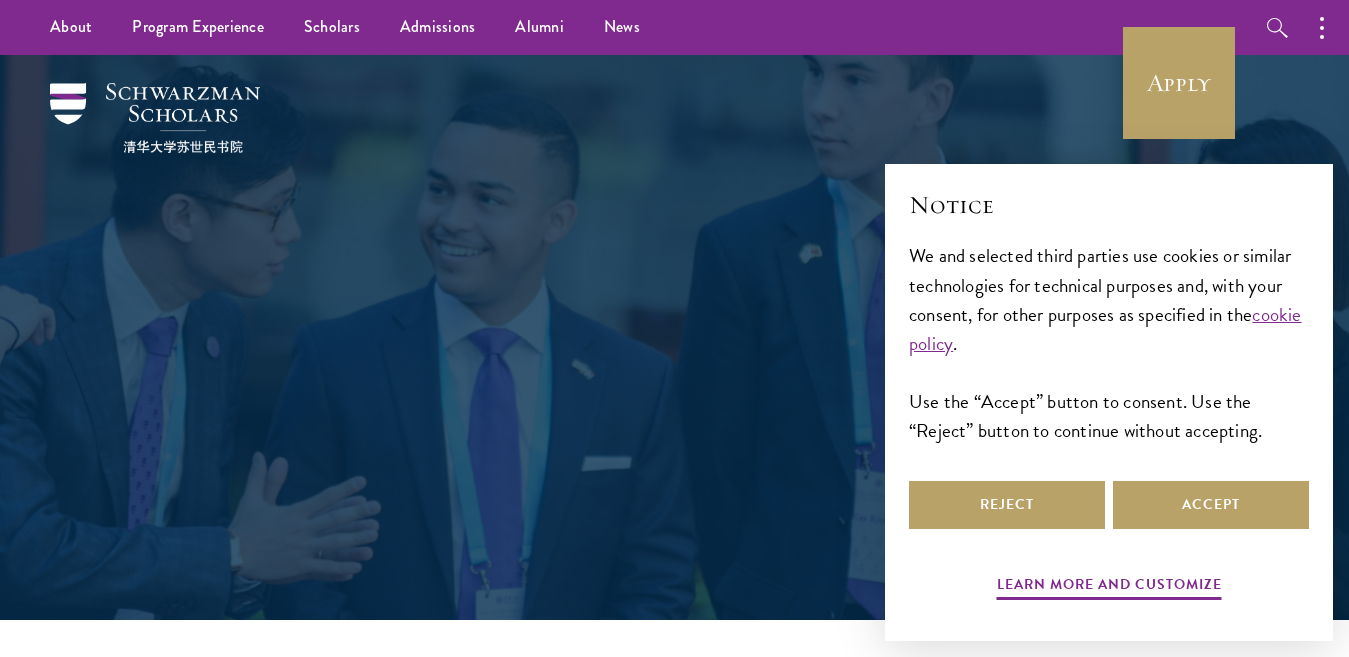 scroll, scrollTop: 0, scrollLeft: 0, axis: both 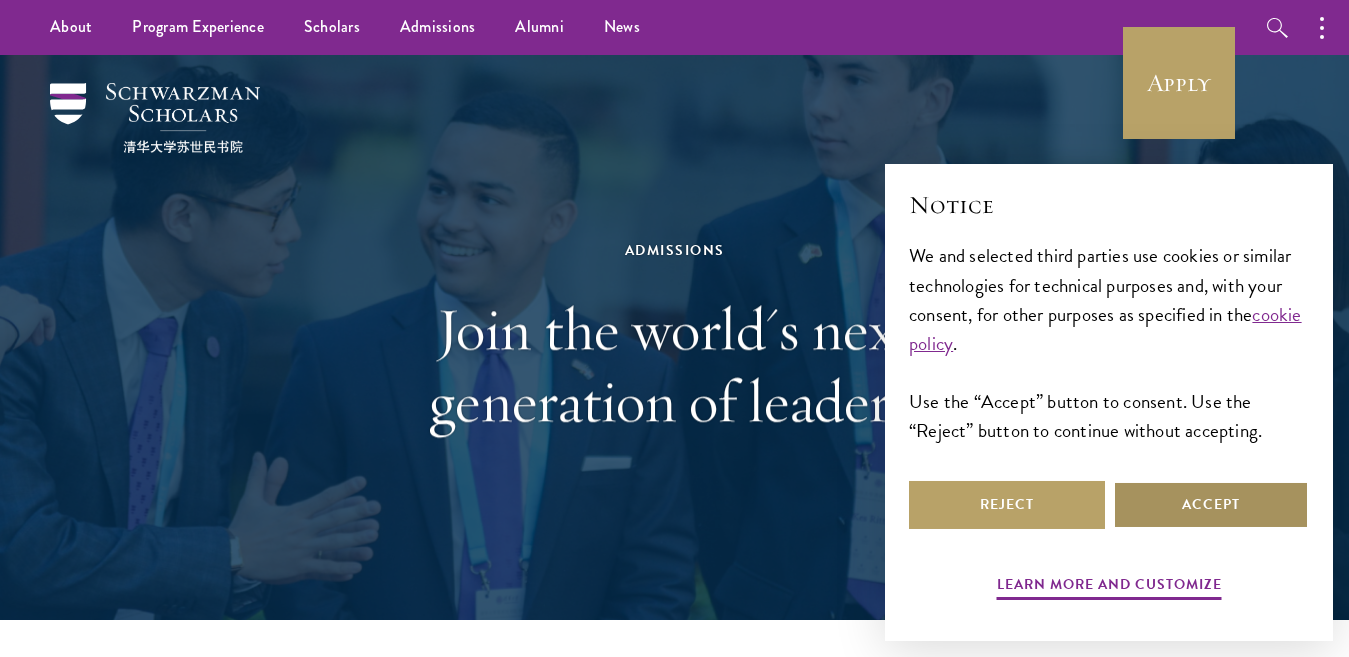 click on "Accept" at bounding box center (1211, 505) 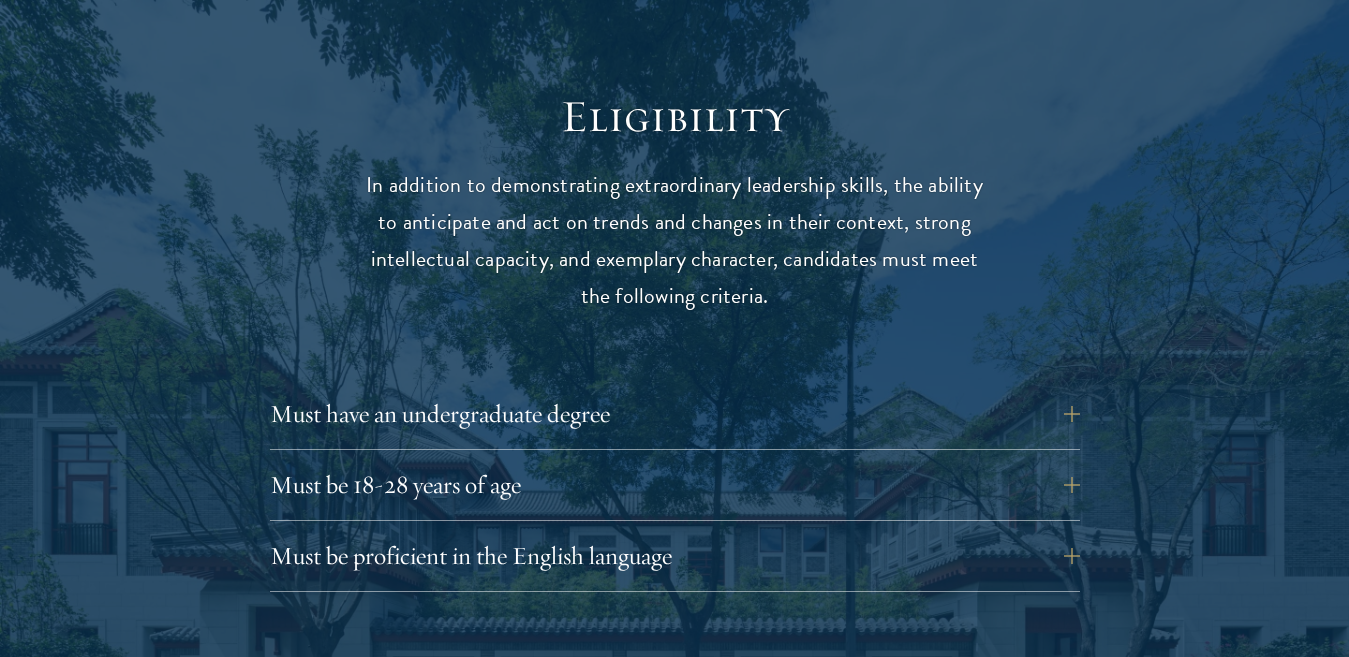 scroll, scrollTop: 2600, scrollLeft: 0, axis: vertical 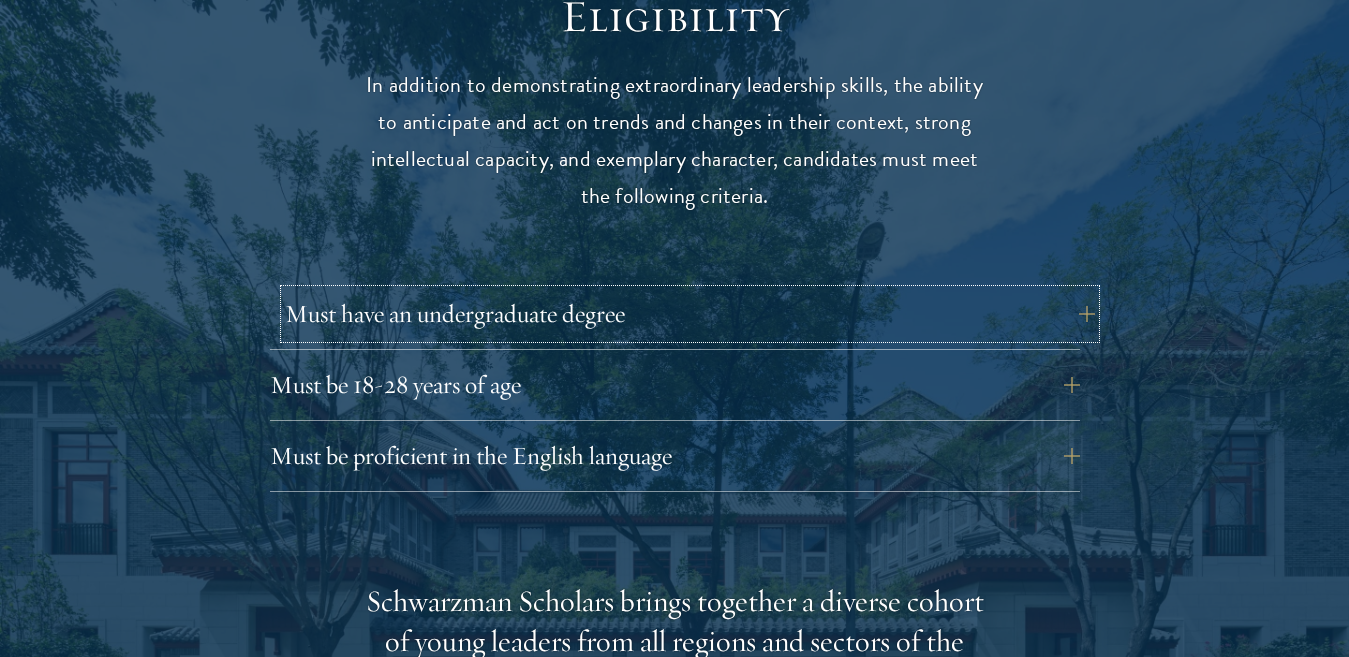 click on "Must have an undergraduate degree" at bounding box center (690, 314) 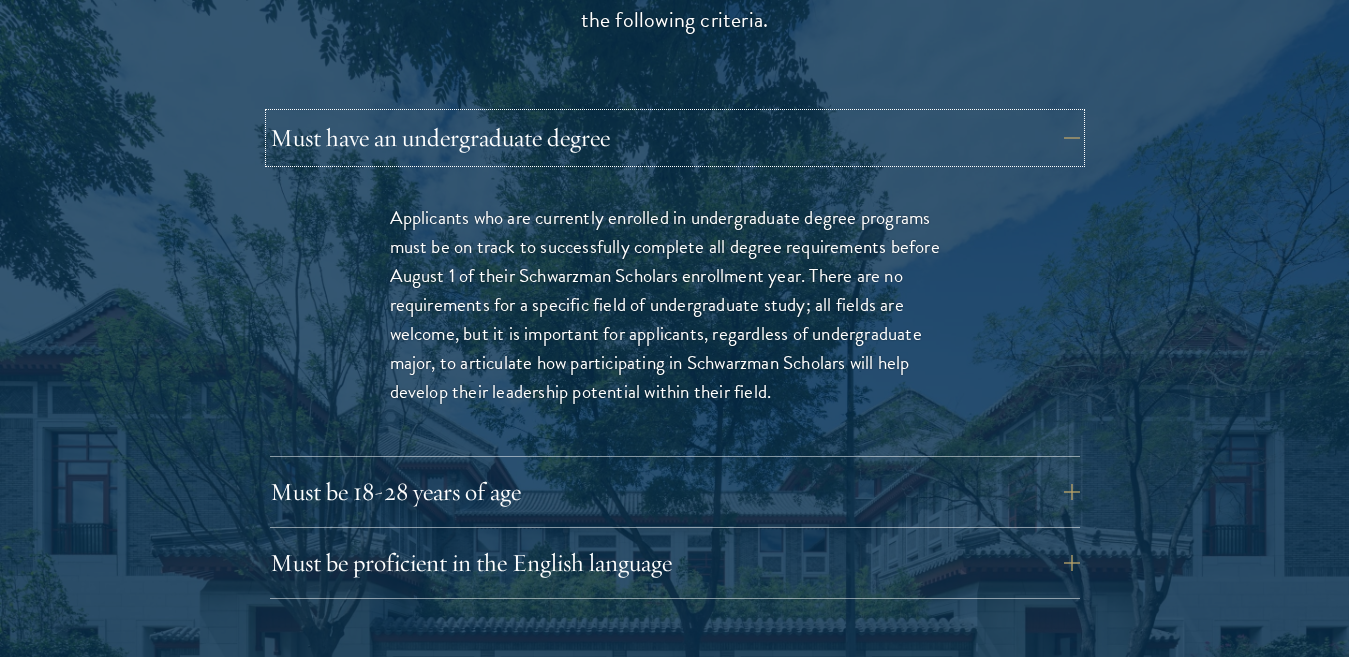 scroll, scrollTop: 2800, scrollLeft: 0, axis: vertical 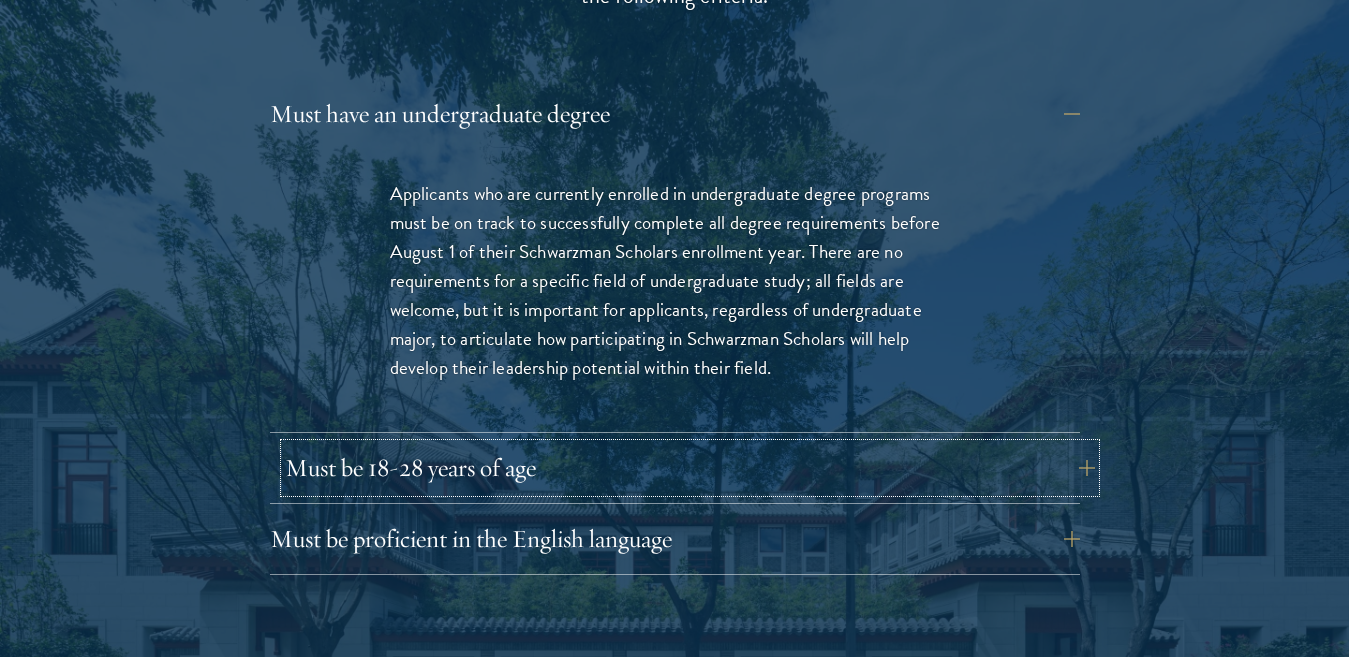 click on "Must be 18-28 years of age" at bounding box center [690, 468] 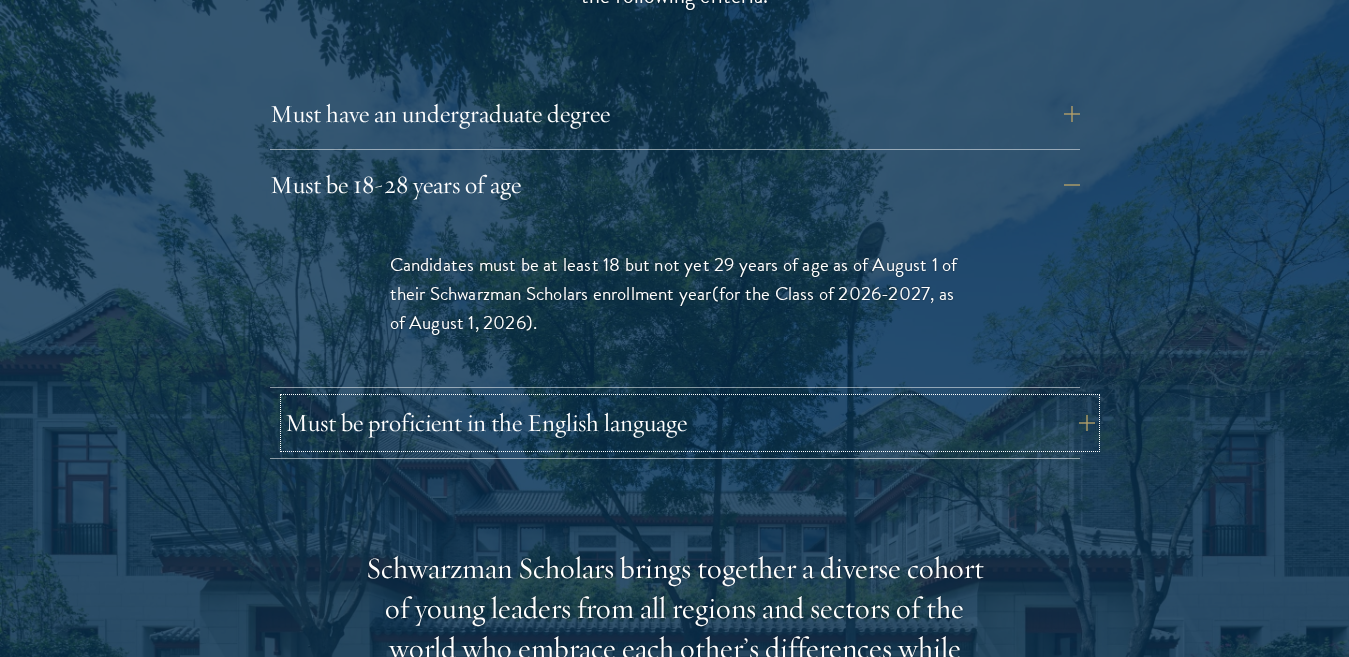 click on "Must be proficient in the English language" at bounding box center [690, 423] 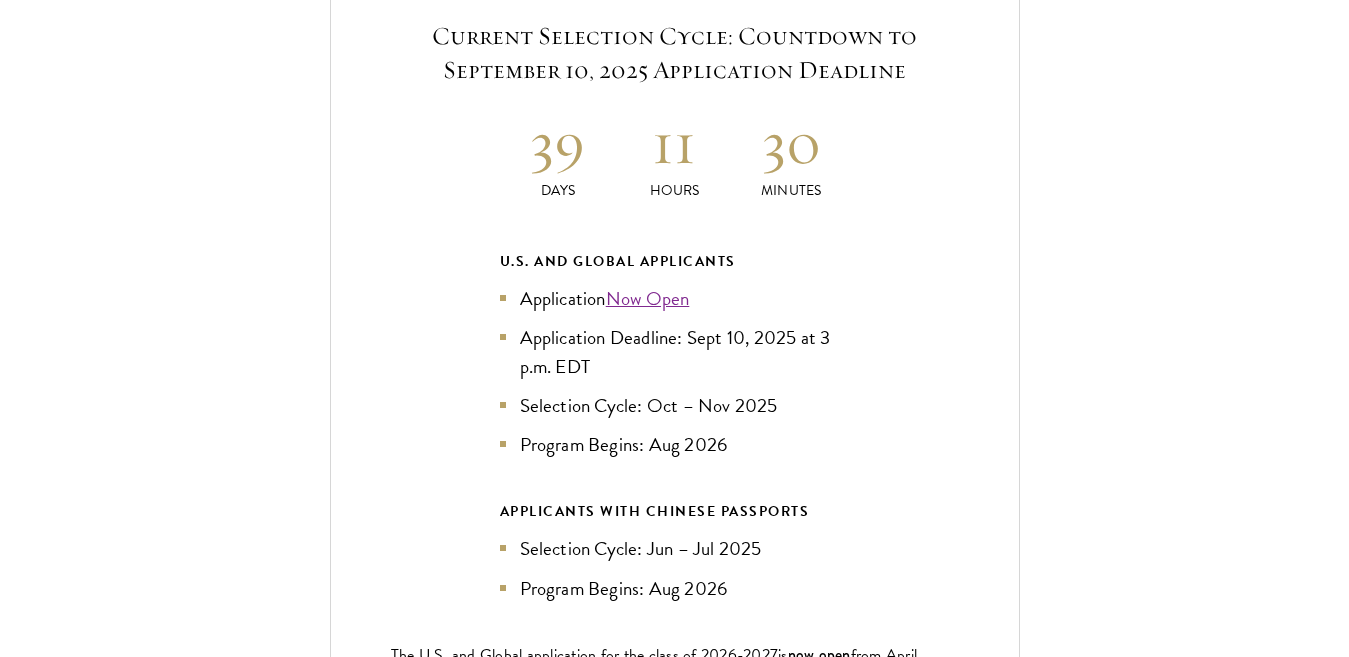 scroll, scrollTop: 4800, scrollLeft: 0, axis: vertical 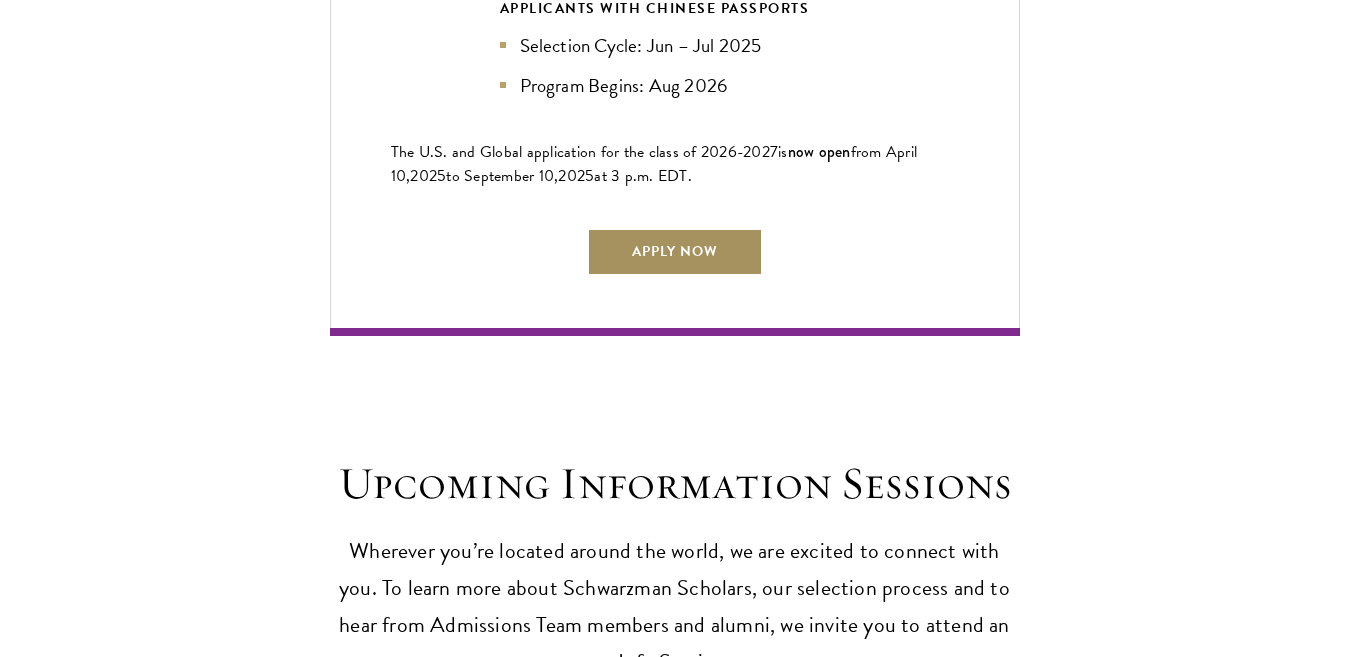 click on "Apply Now" at bounding box center (675, 252) 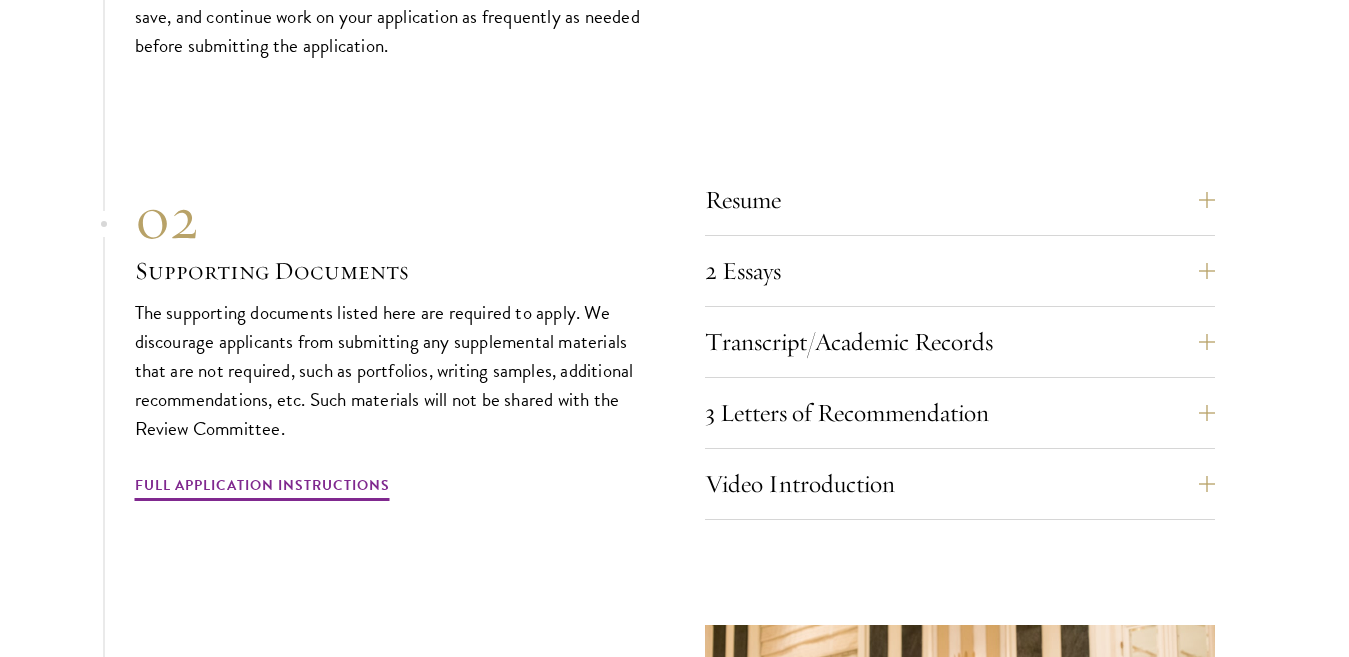 scroll, scrollTop: 7400, scrollLeft: 0, axis: vertical 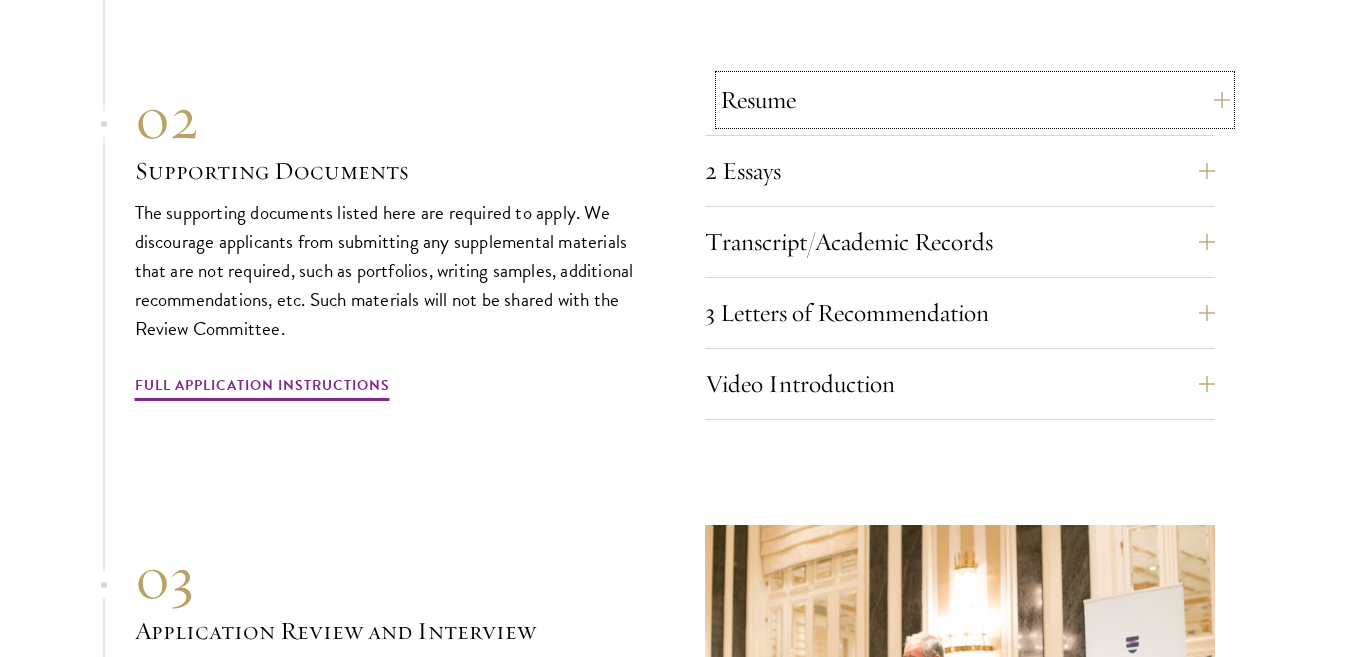 click on "Resume" at bounding box center [975, 100] 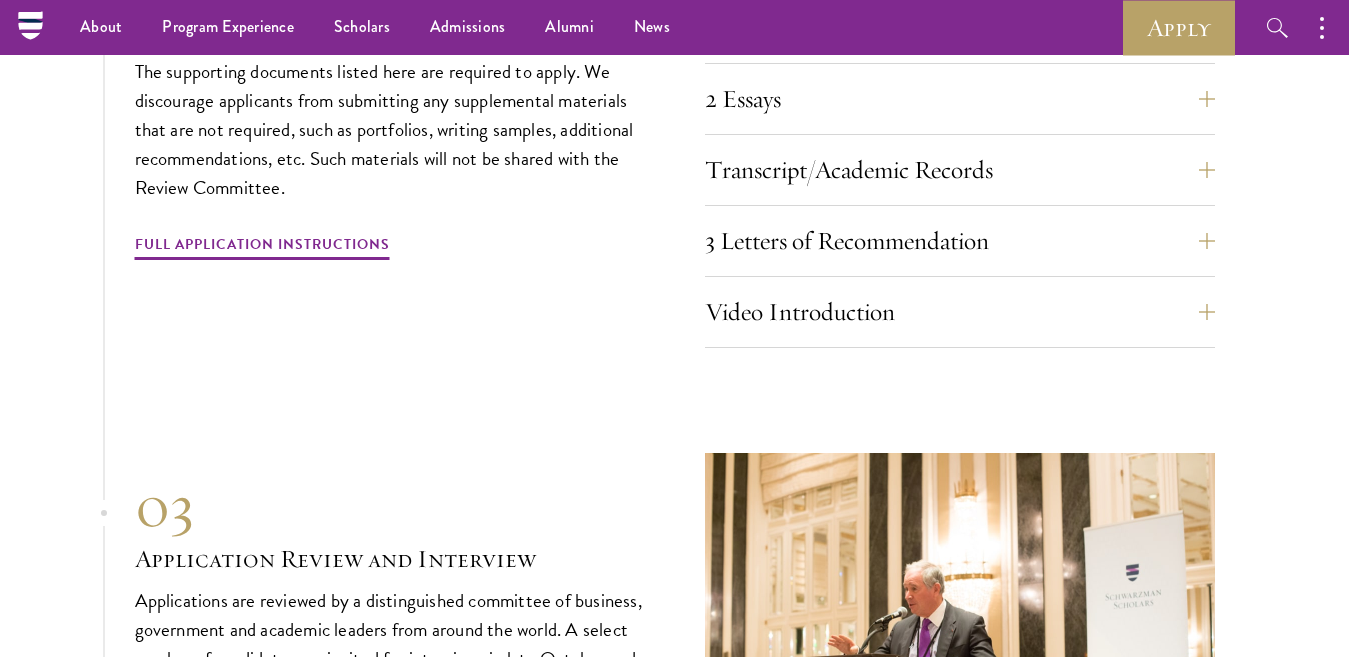 scroll, scrollTop: 6865, scrollLeft: 0, axis: vertical 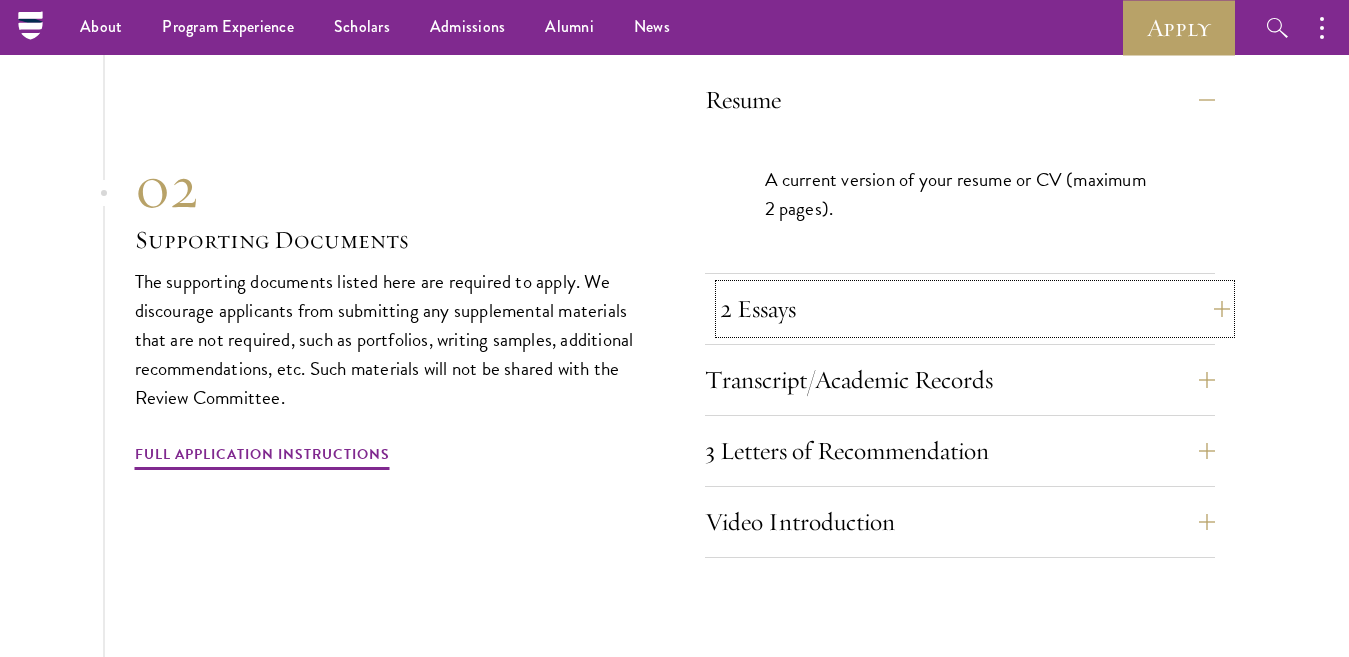 click on "2 Essays" at bounding box center [975, 309] 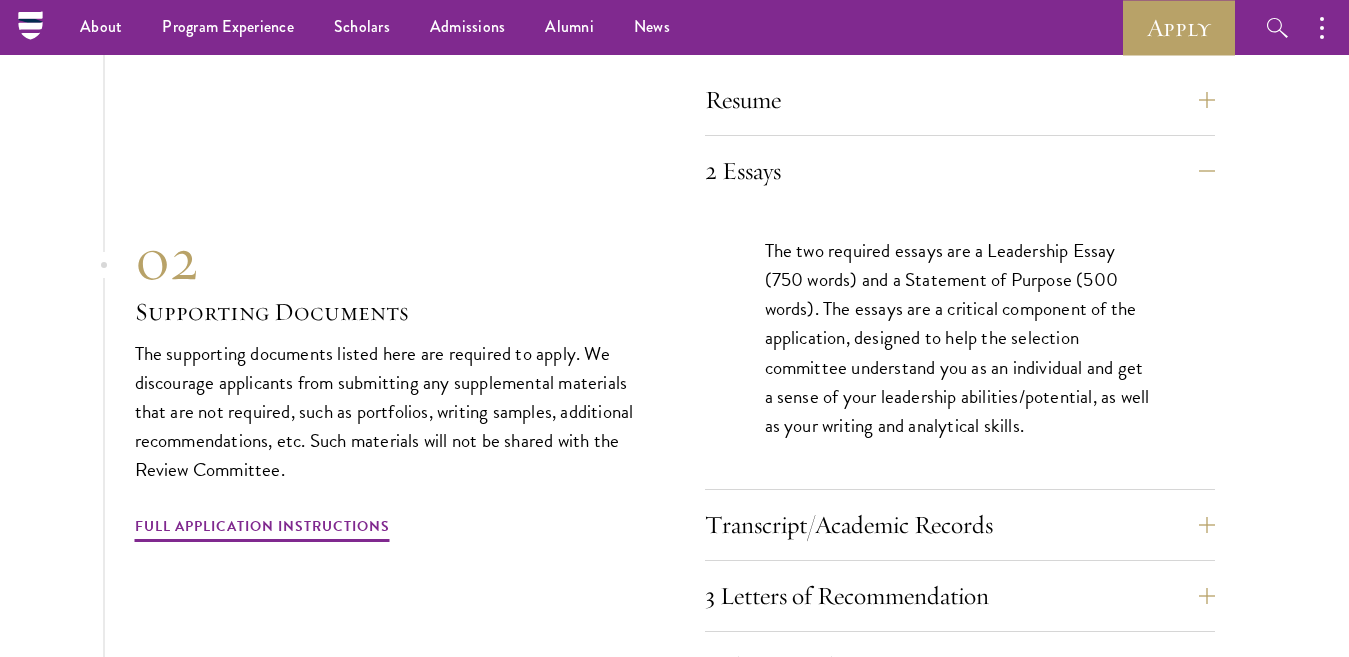 click on "The two required essays are a Leadership Essay (750 words) and a Statement of Purpose (500 words). The essays are a critical component of the application, designed to help the selection committee understand you as an individual and get a sense of your leadership abilities/potential, as well as your writing and analytical skills." at bounding box center [960, 347] 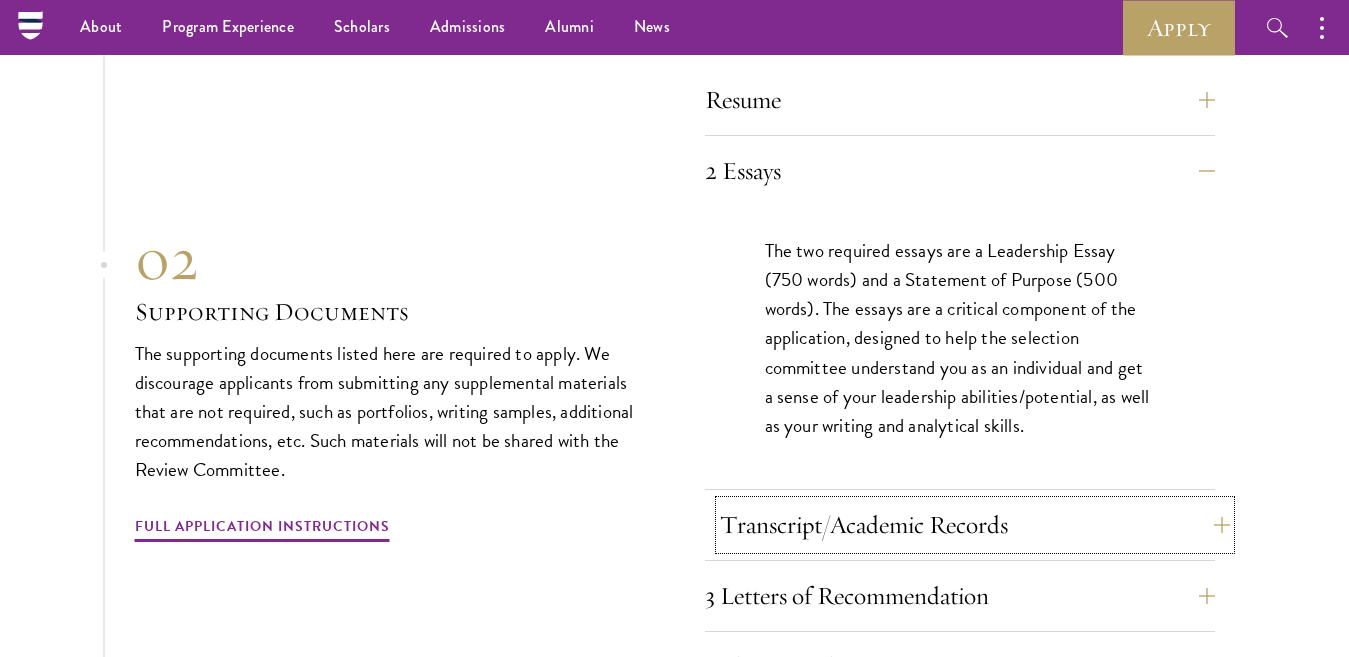 click on "Transcript/Academic Records" at bounding box center (975, 525) 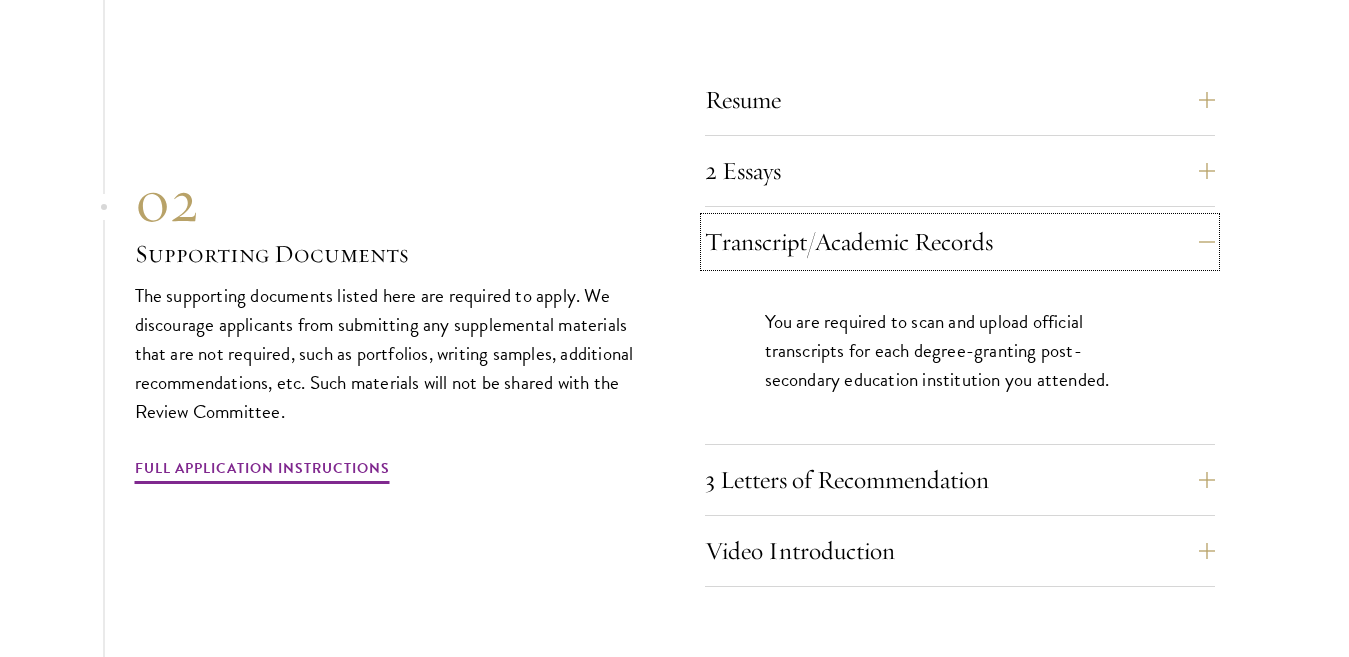 scroll, scrollTop: 7065, scrollLeft: 0, axis: vertical 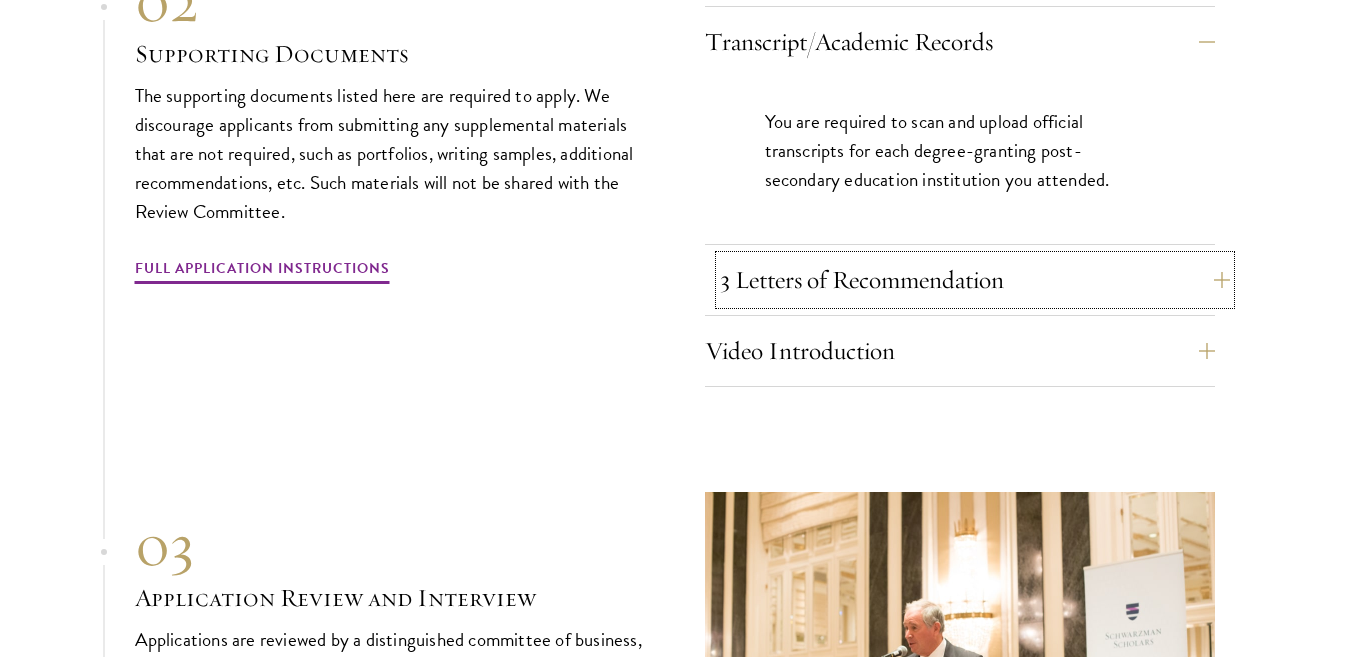 click on "3 Letters of Recommendation" at bounding box center (975, 280) 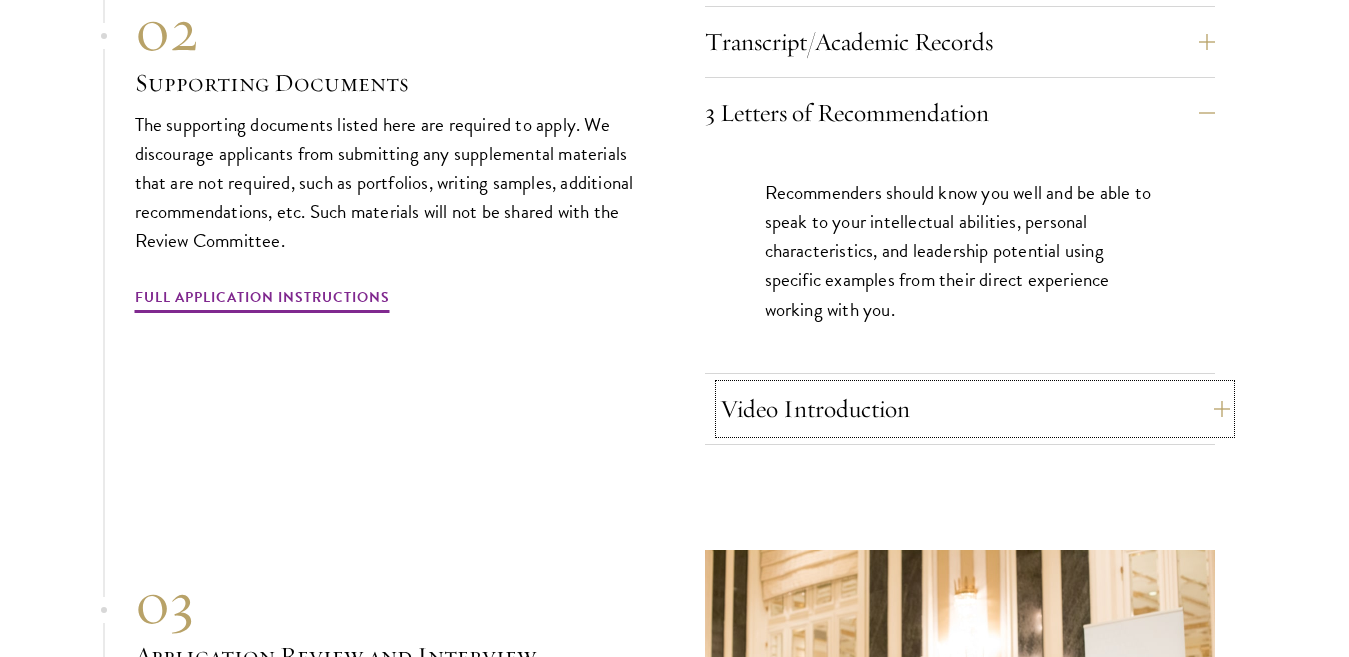 click on "Video Introduction" at bounding box center (975, 409) 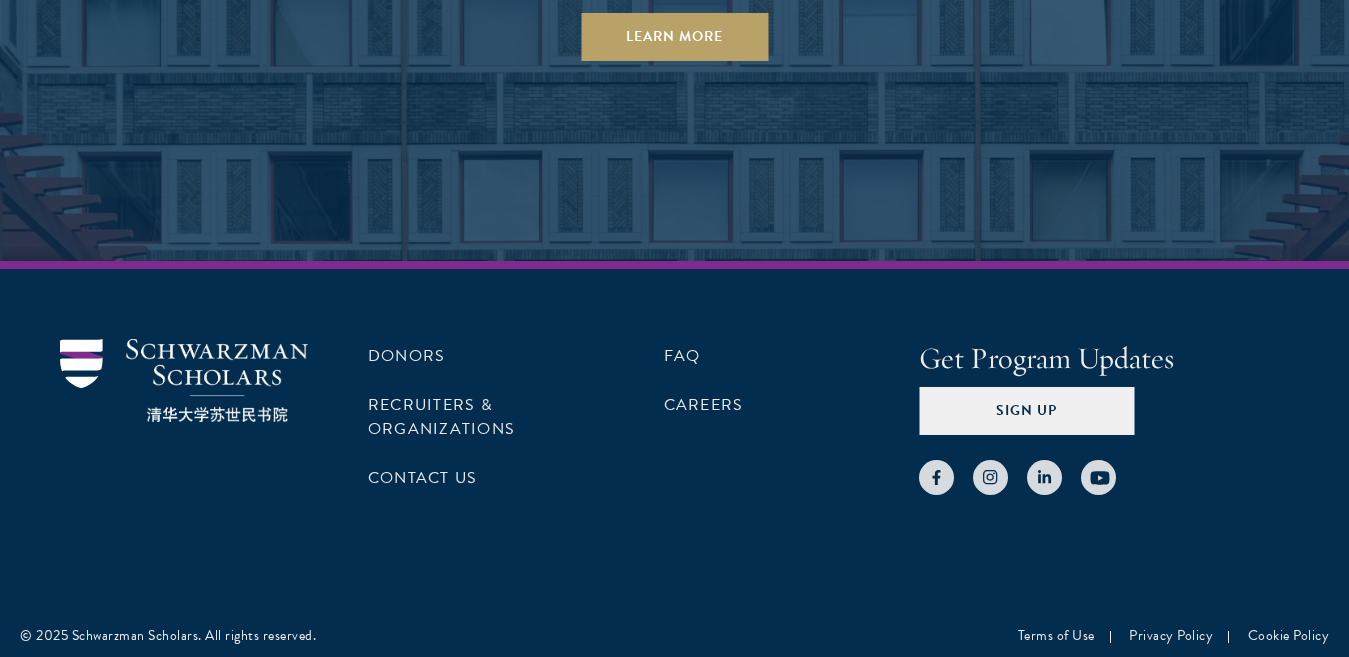 scroll, scrollTop: 10751, scrollLeft: 0, axis: vertical 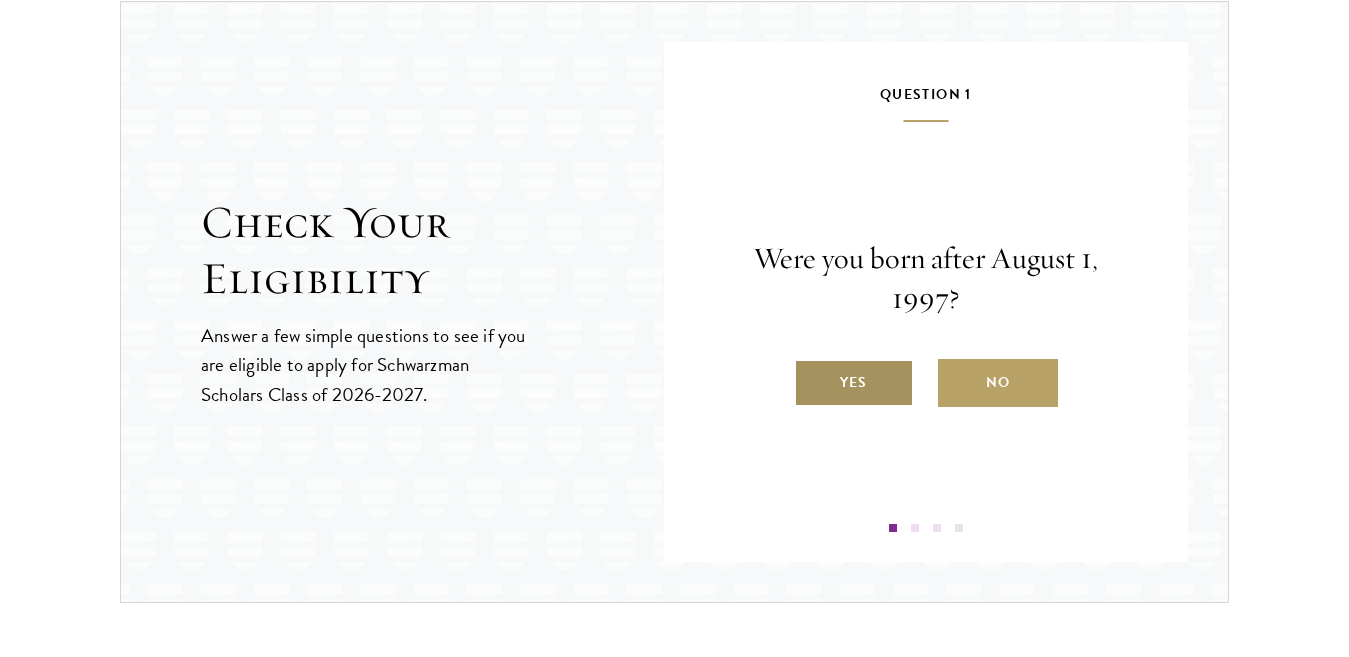click on "Yes" at bounding box center (854, 383) 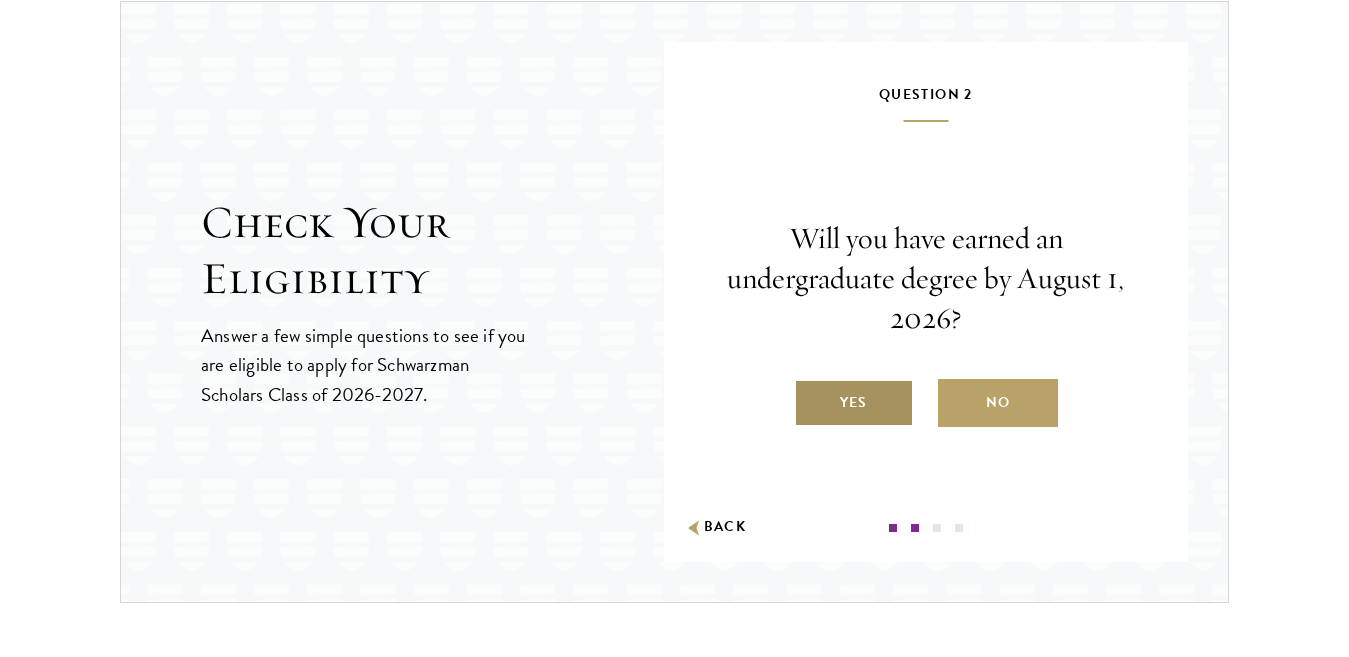 scroll, scrollTop: 0, scrollLeft: 0, axis: both 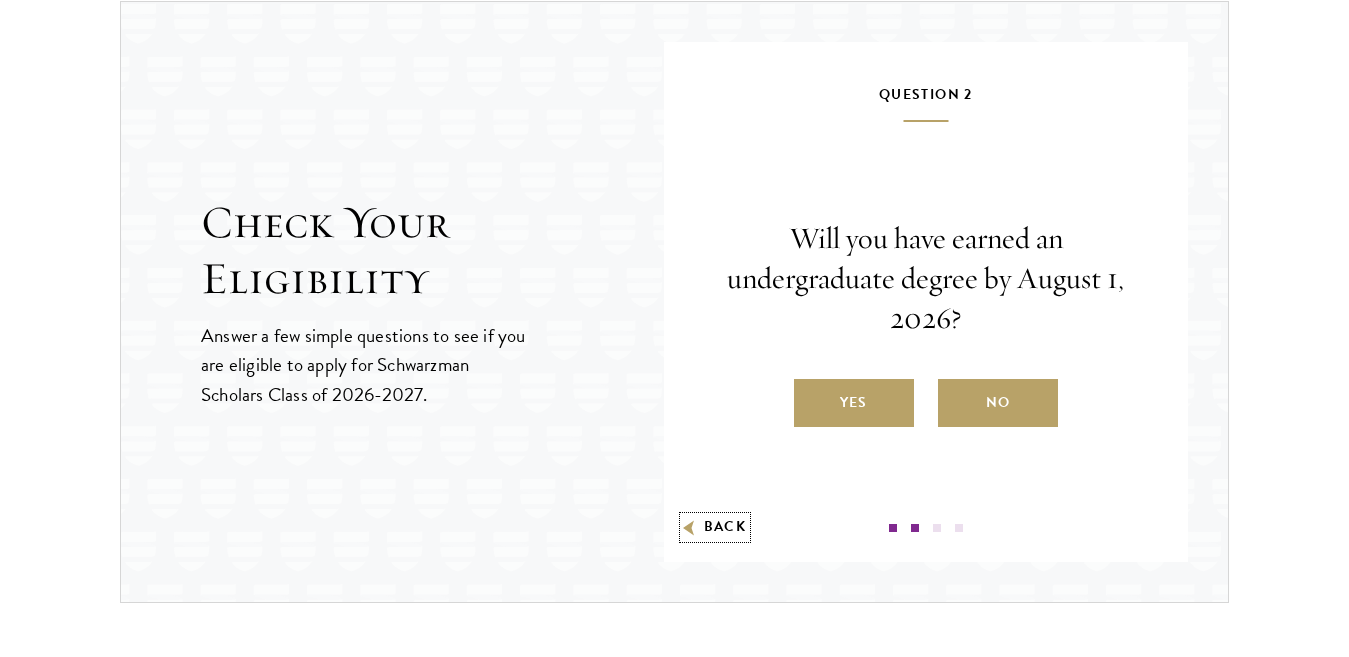 click on "Back" at bounding box center [715, 527] 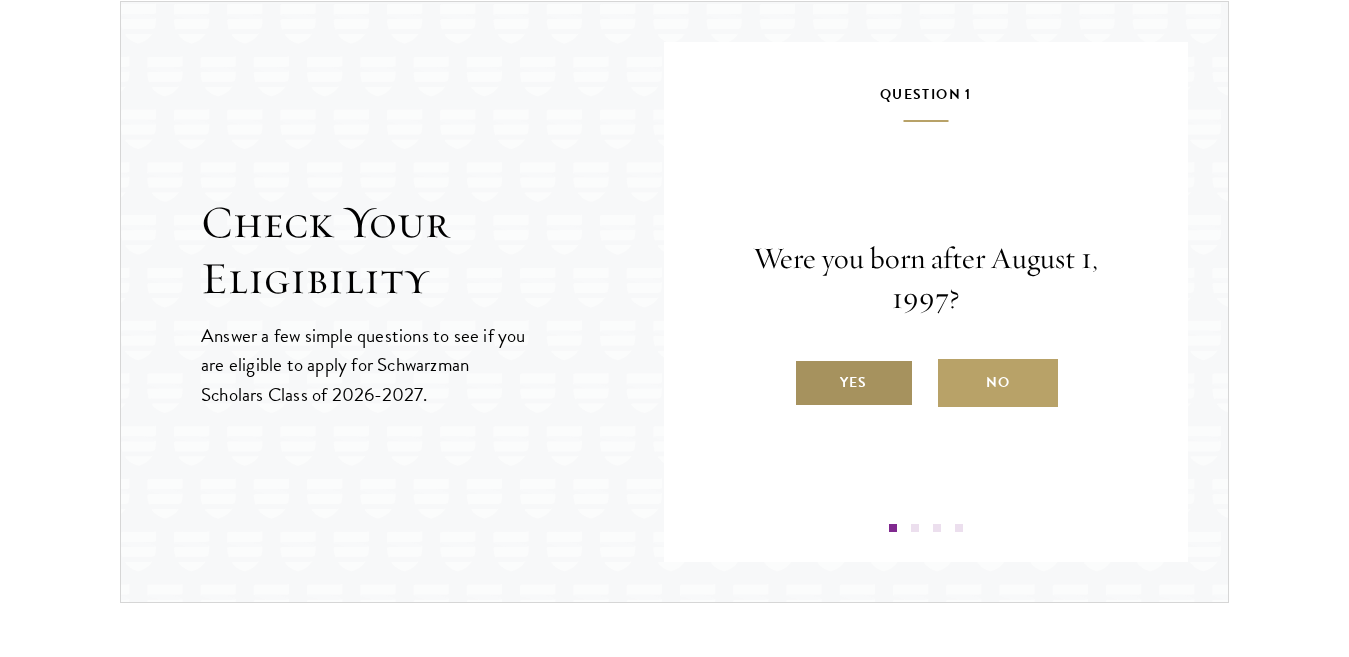click on "Yes" at bounding box center [854, 383] 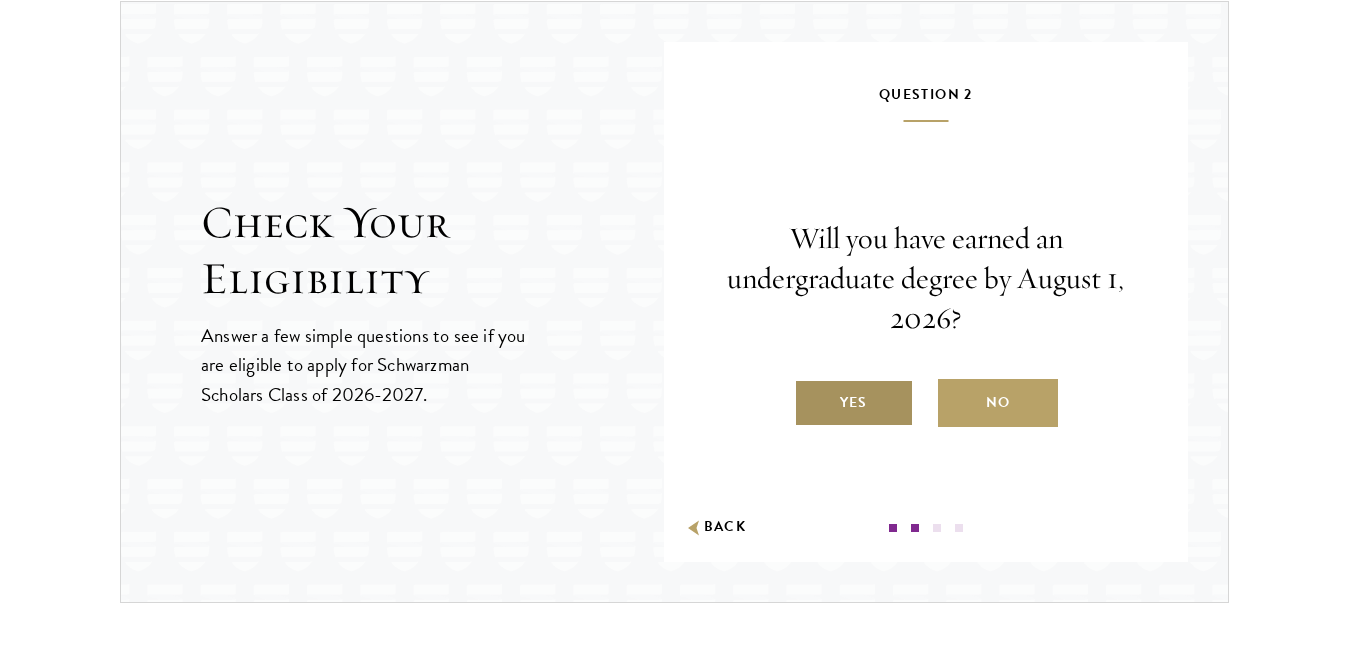 click on "Yes" at bounding box center [854, 403] 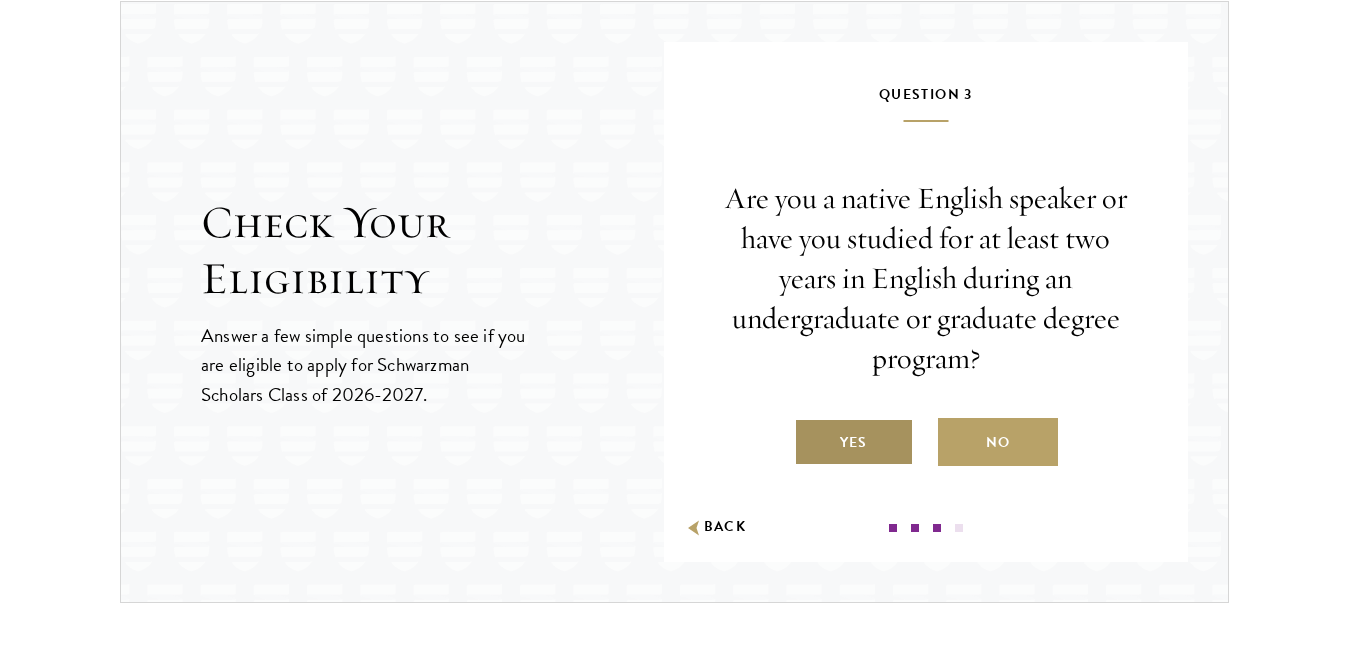 click on "Yes" at bounding box center [854, 442] 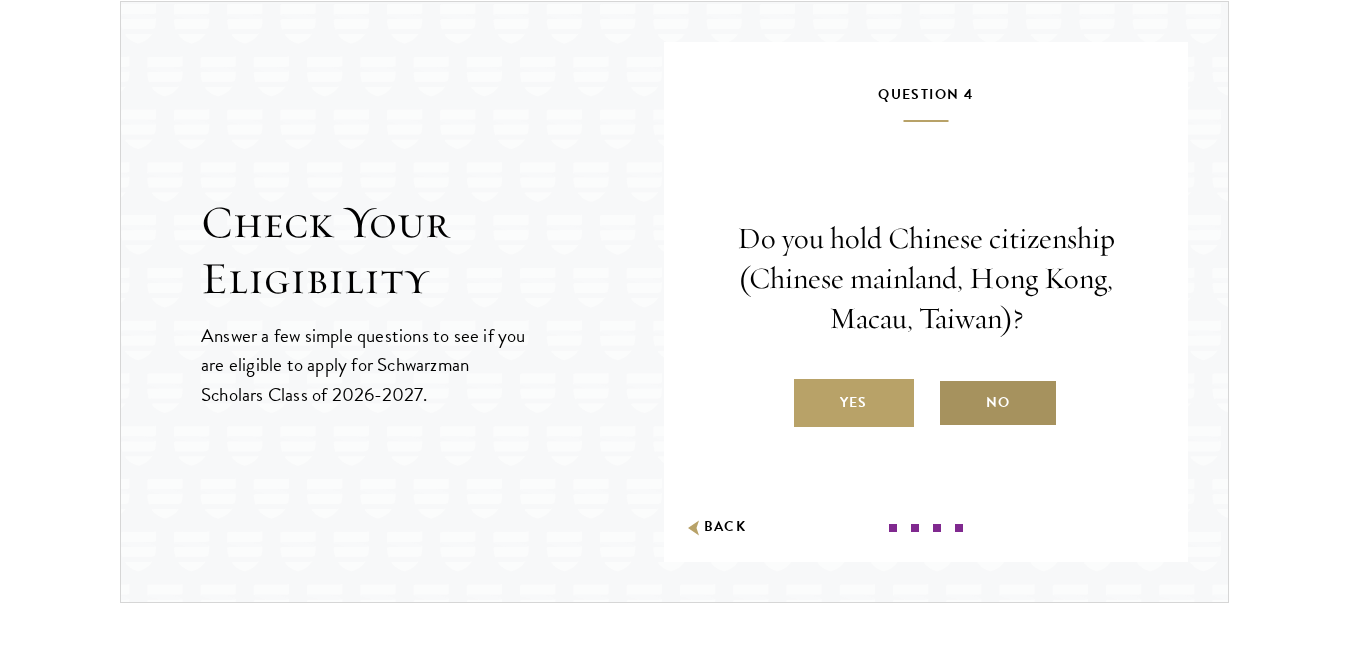 click on "No" at bounding box center (998, 403) 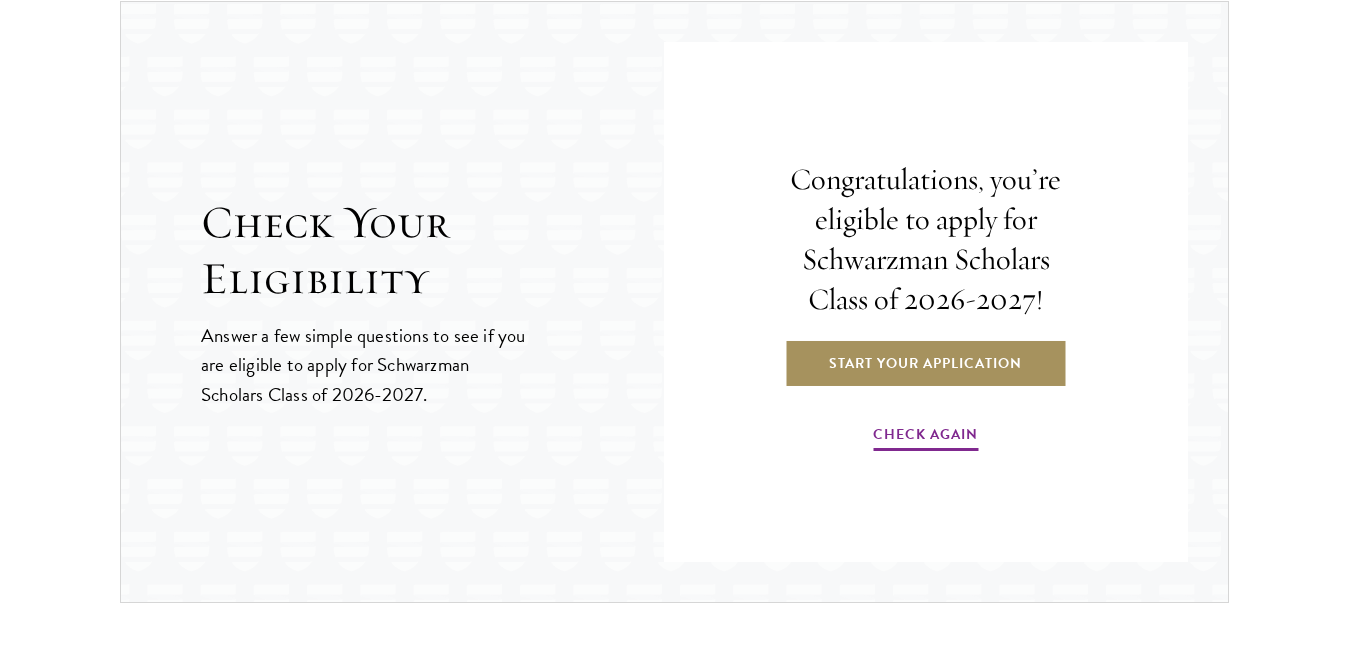 click on "Start Your Application" at bounding box center [925, 363] 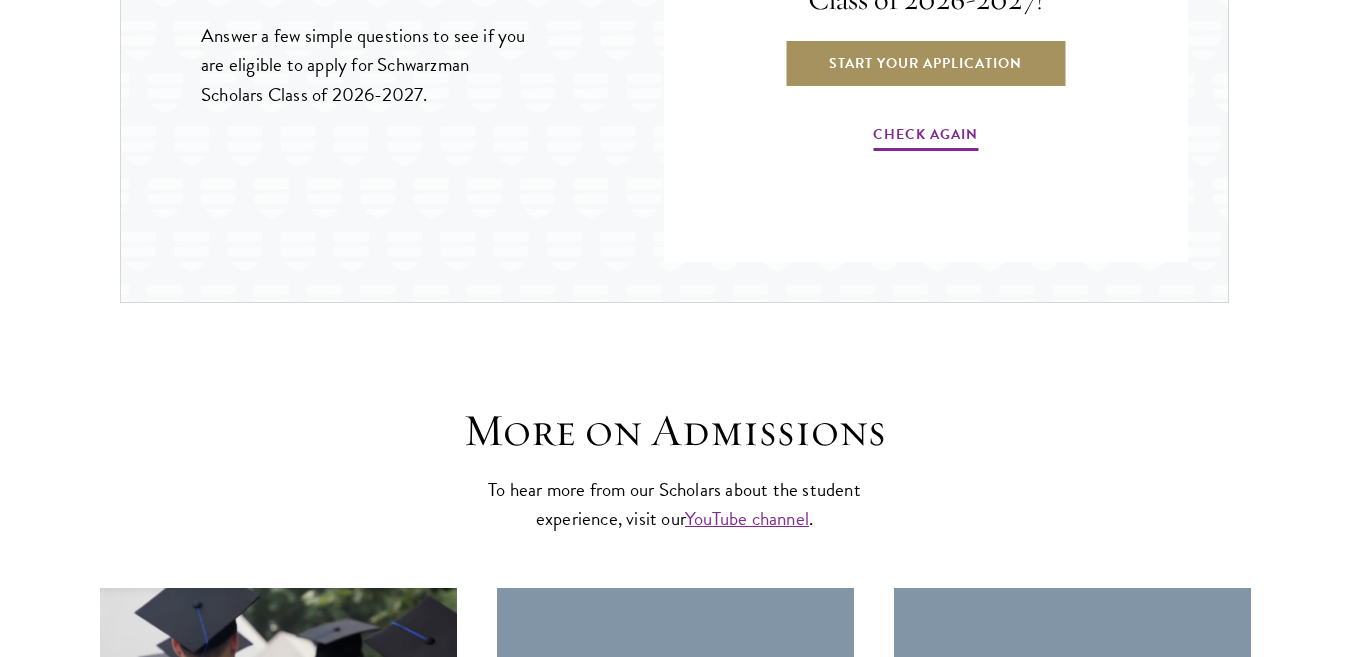 scroll, scrollTop: 3012, scrollLeft: 0, axis: vertical 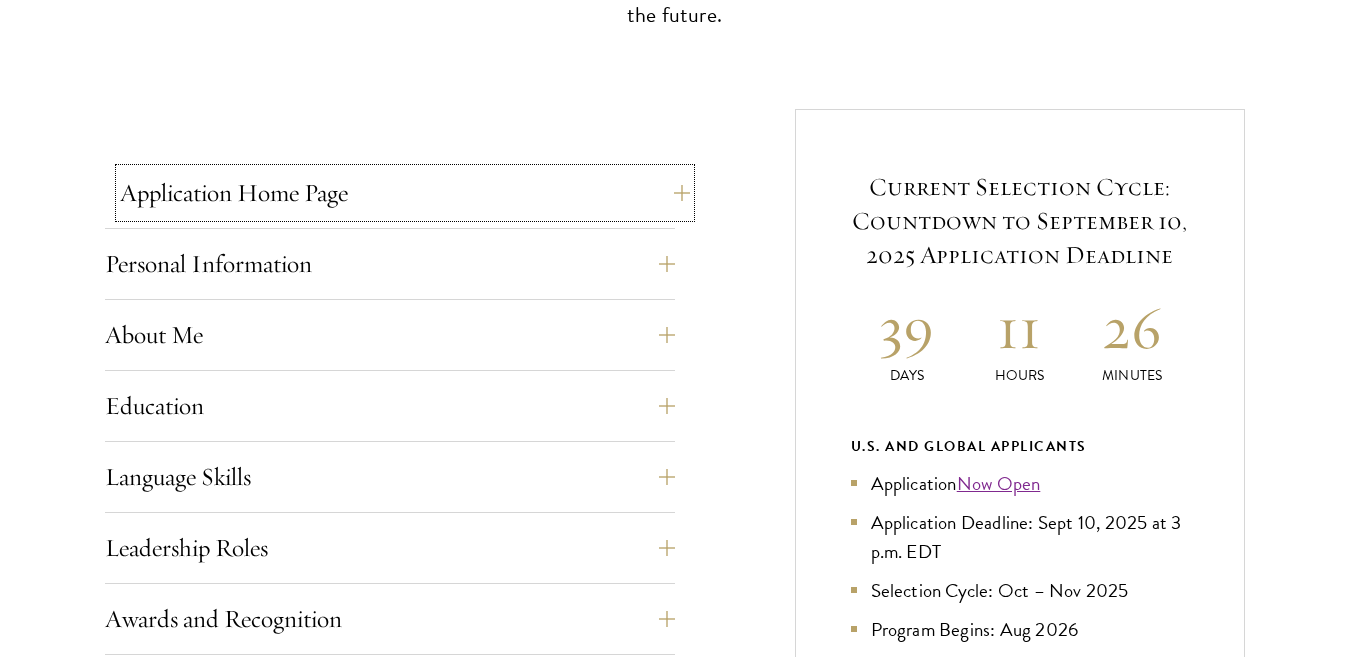 click on "Application Home Page" at bounding box center [405, 193] 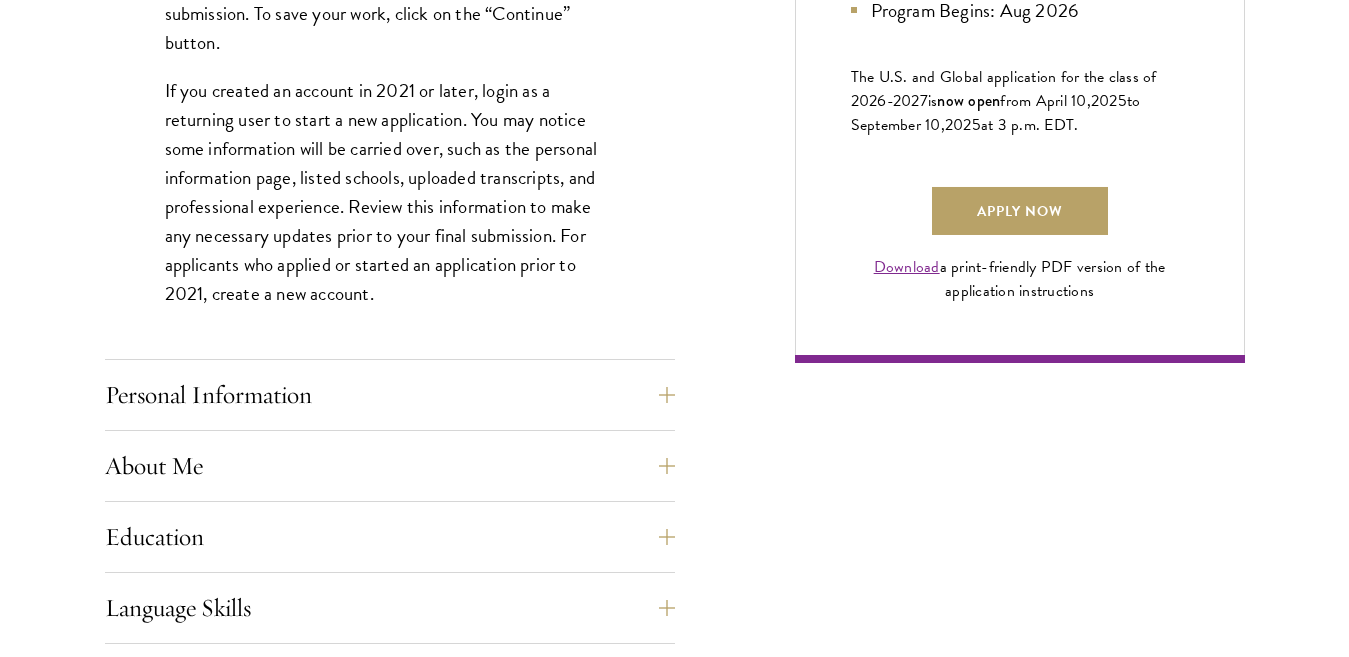 scroll, scrollTop: 1500, scrollLeft: 0, axis: vertical 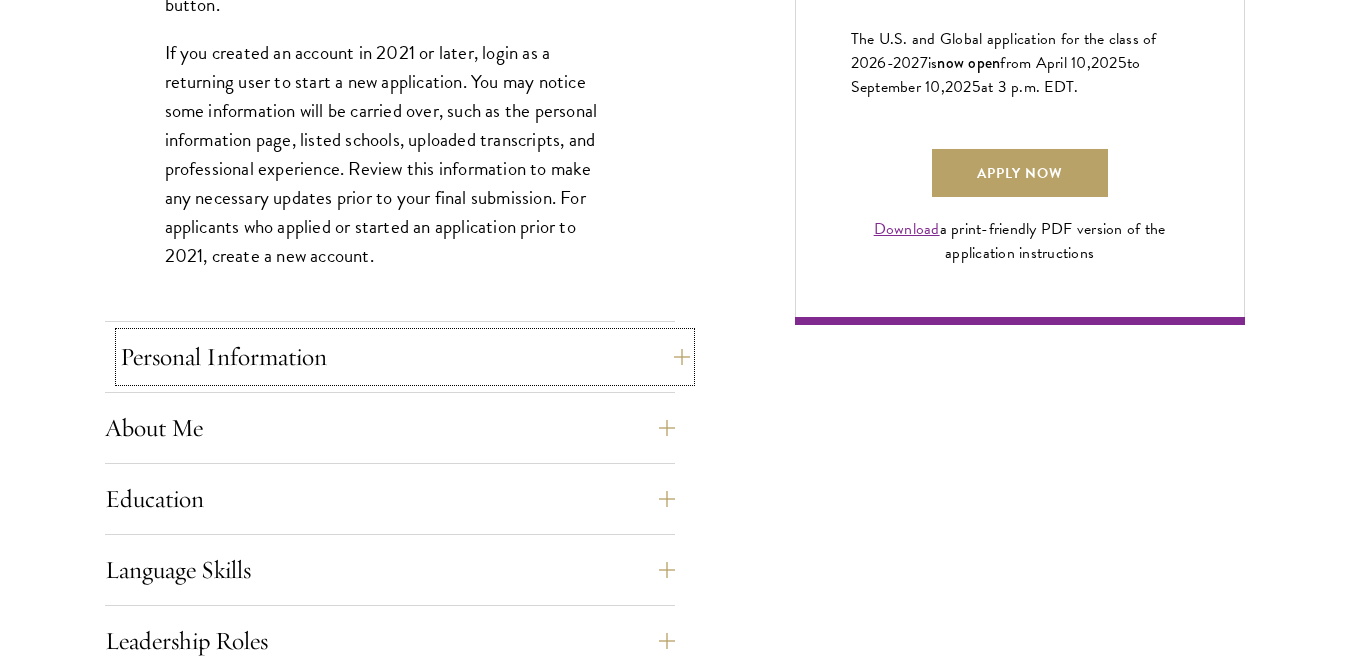 click on "Personal Information" at bounding box center [405, 357] 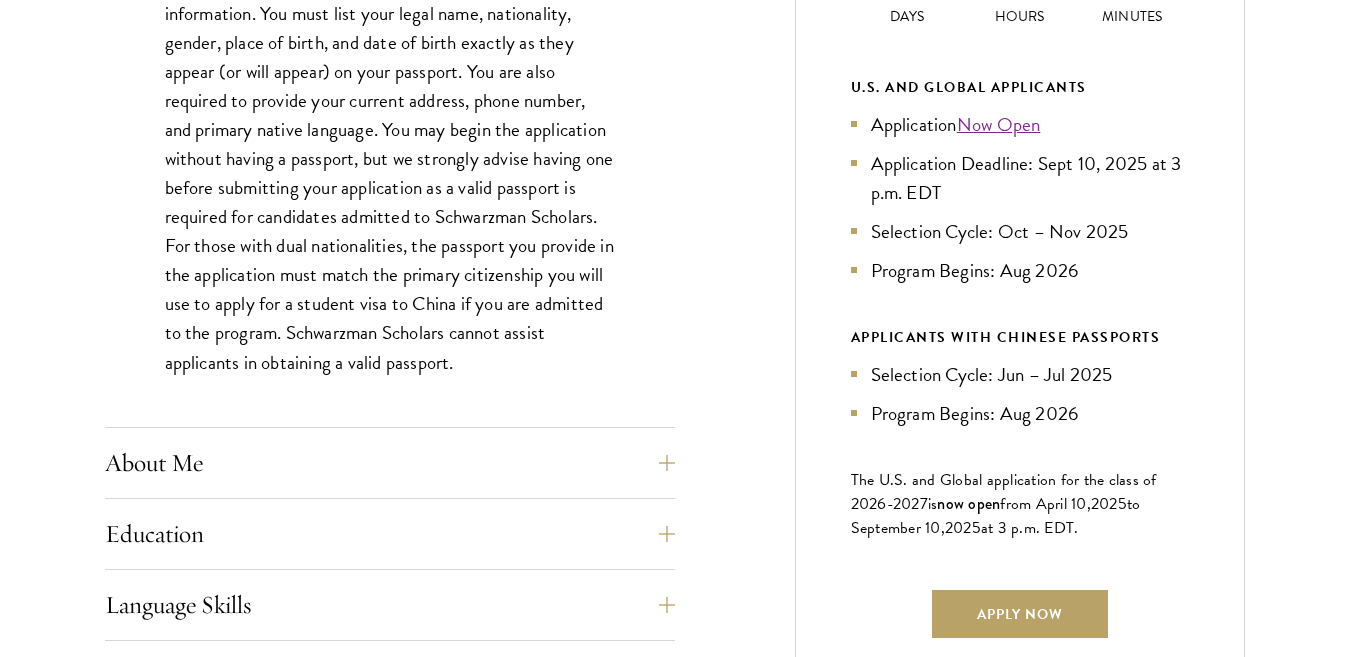scroll, scrollTop: 1100, scrollLeft: 0, axis: vertical 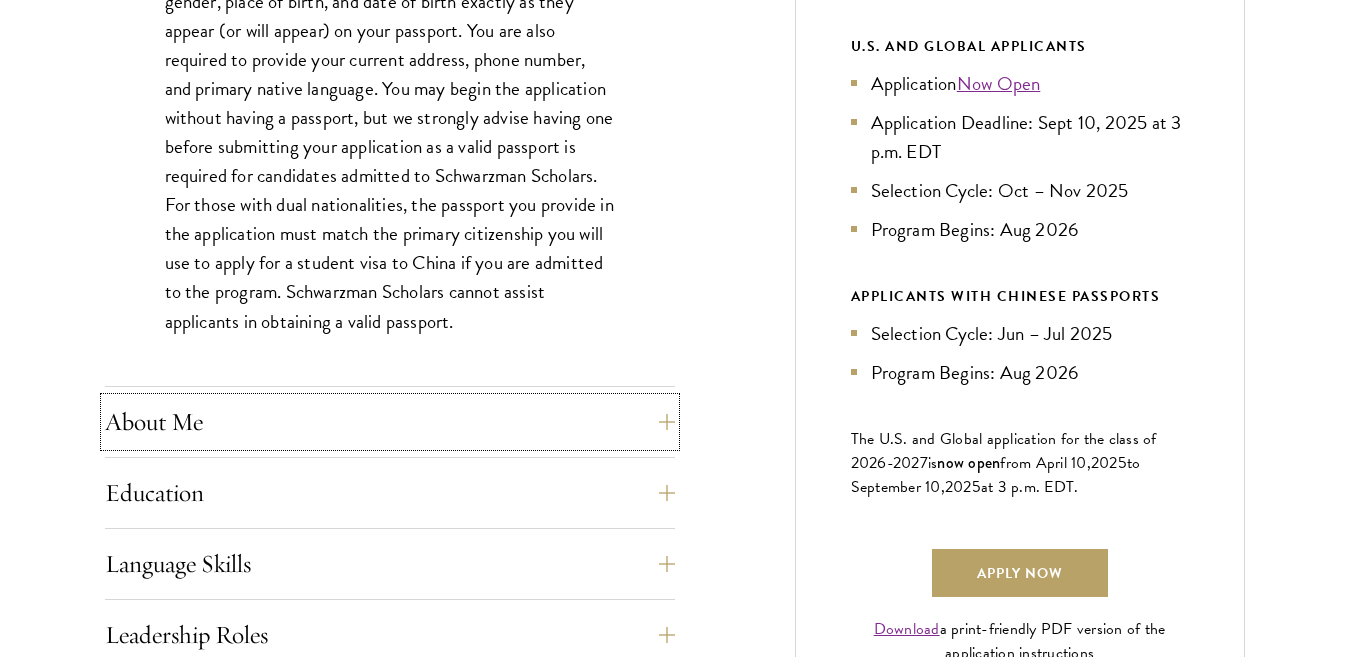 click on "About Me" at bounding box center (390, 422) 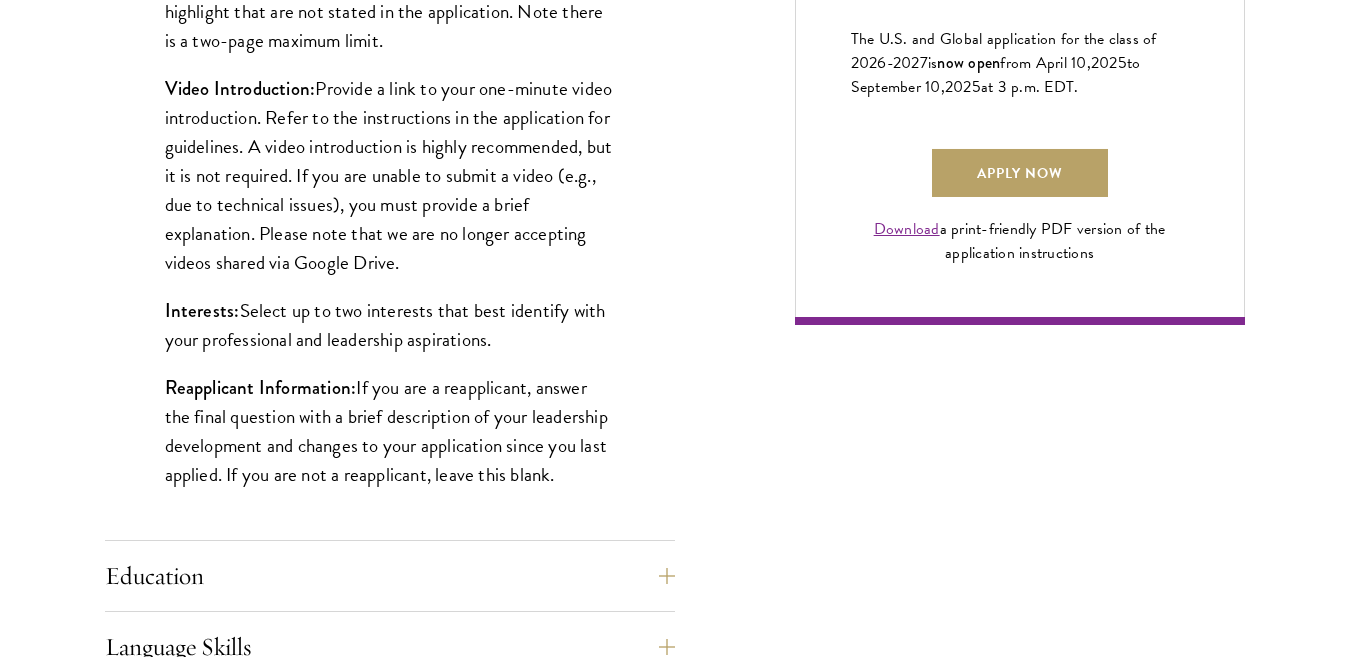 scroll, scrollTop: 1600, scrollLeft: 0, axis: vertical 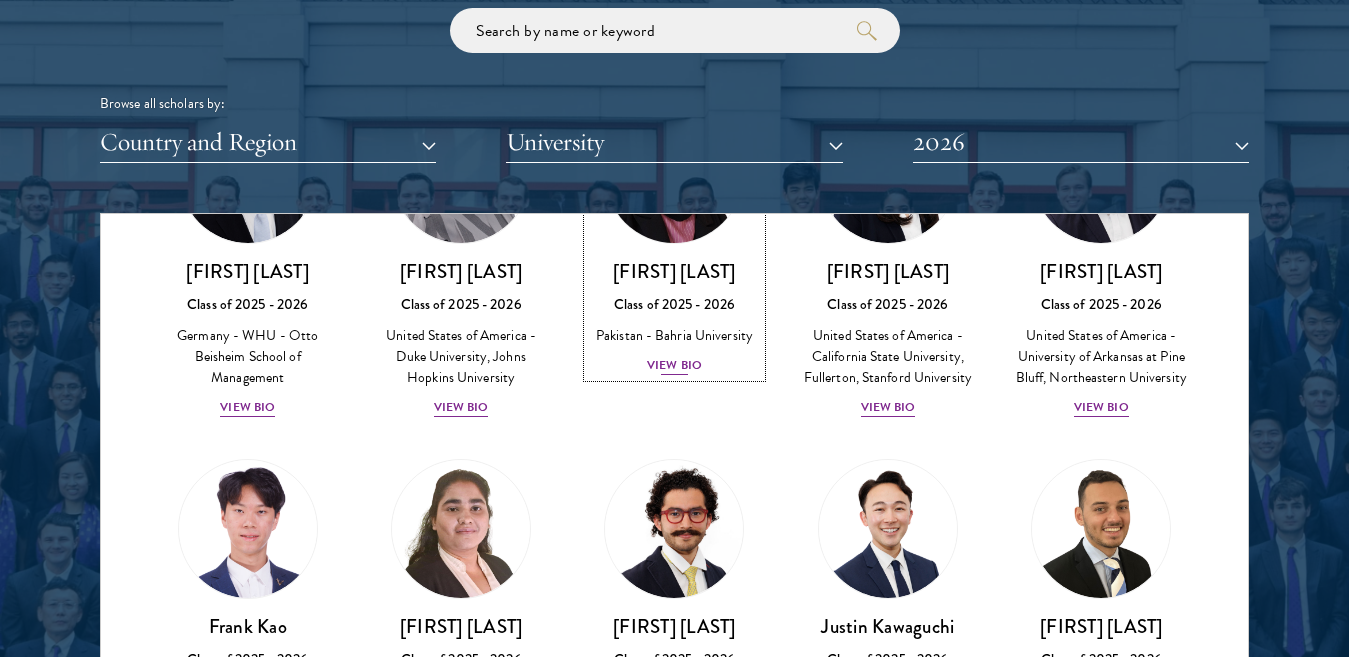 click on "View Bio" at bounding box center [674, 365] 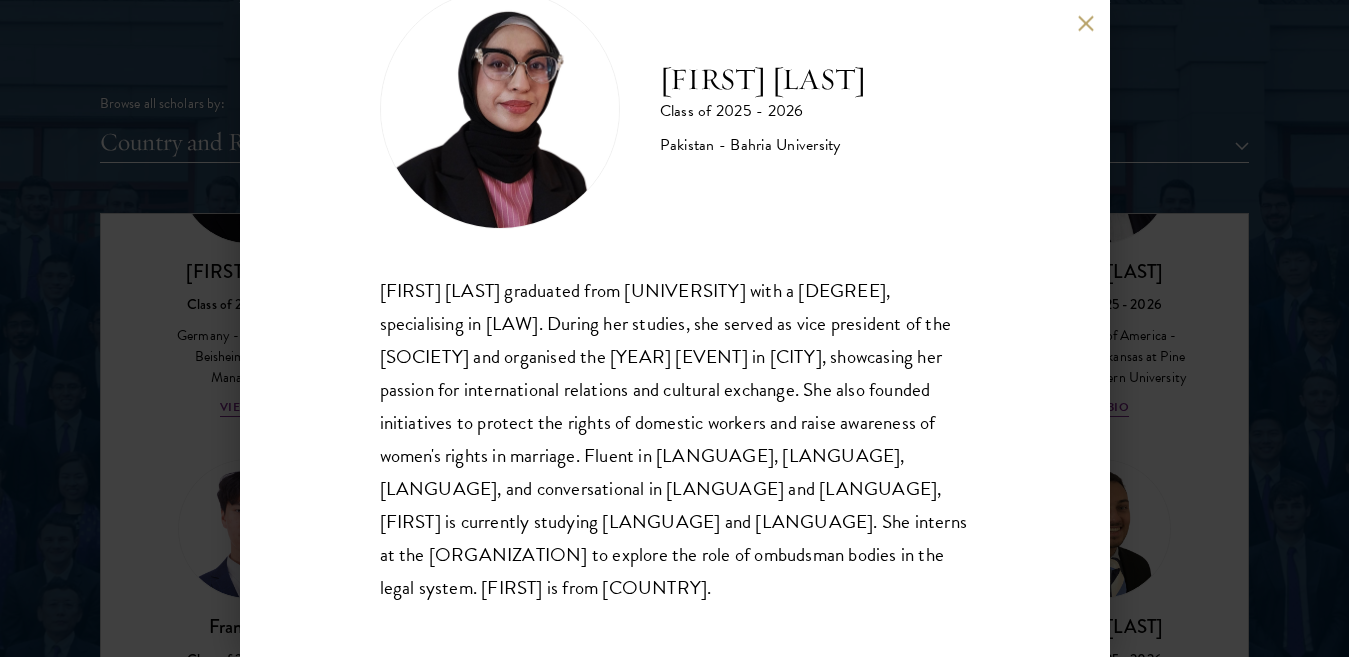 scroll, scrollTop: 78, scrollLeft: 0, axis: vertical 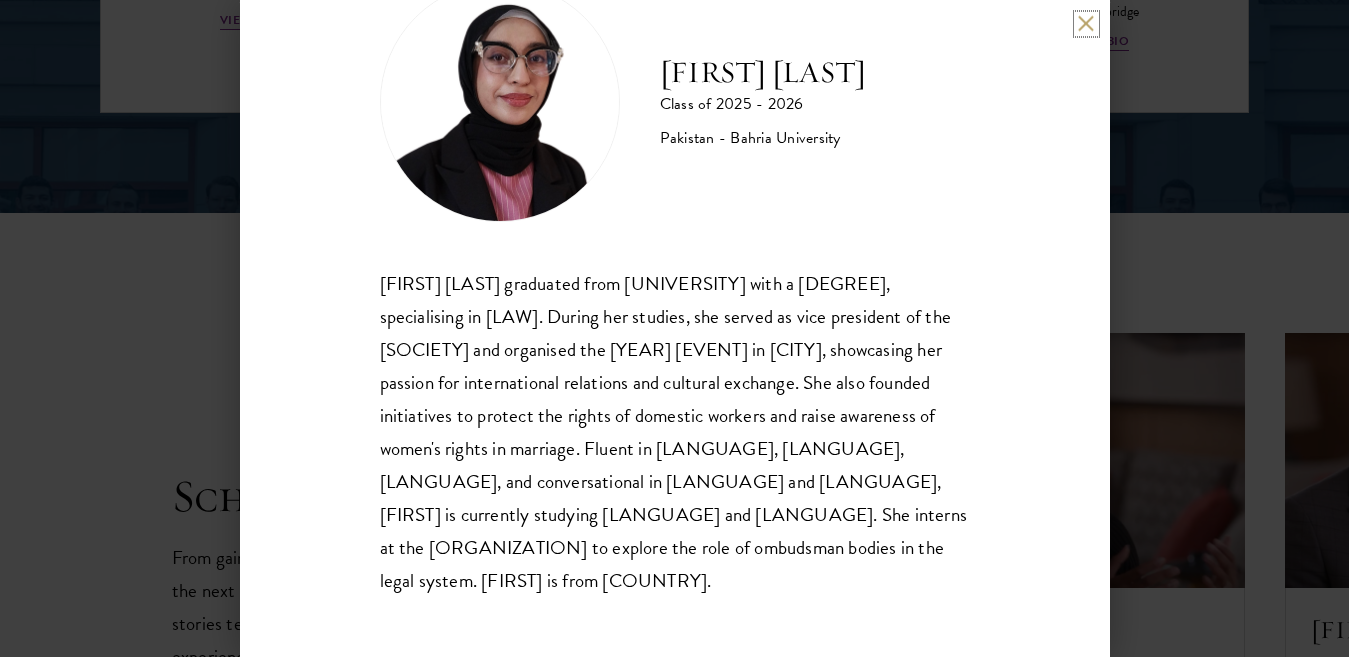 click at bounding box center (1086, 23) 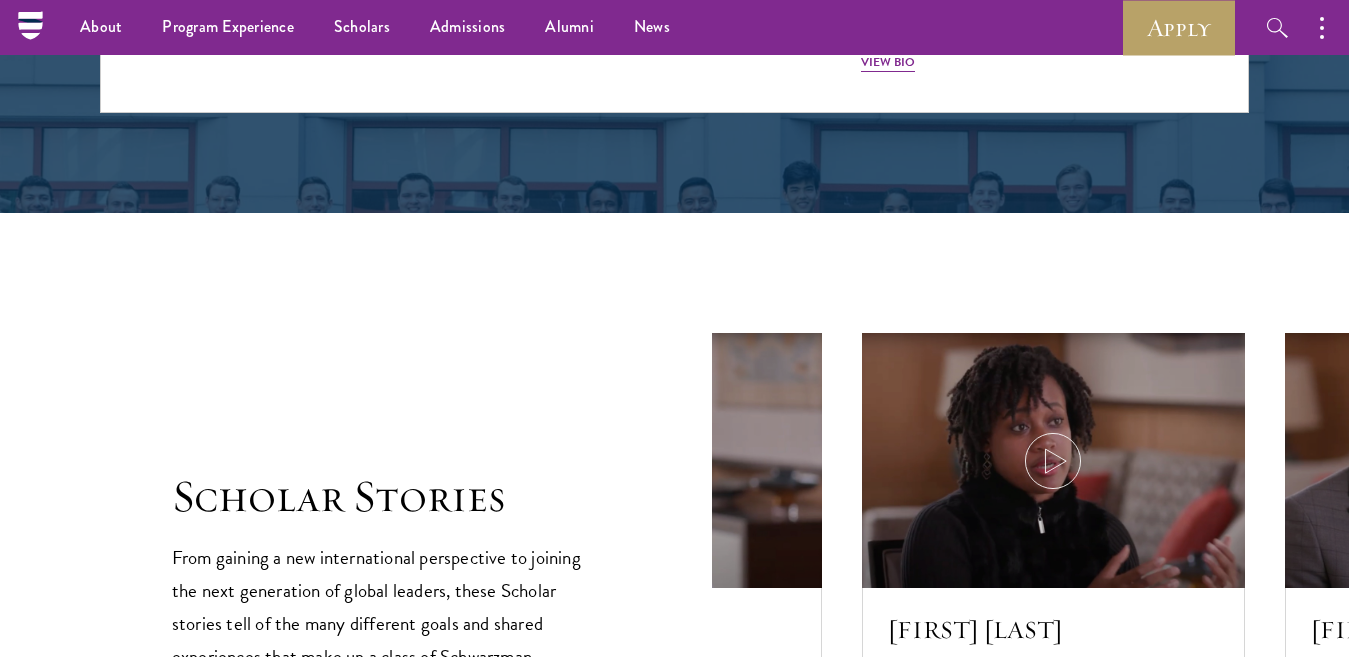 scroll, scrollTop: 2422, scrollLeft: 0, axis: vertical 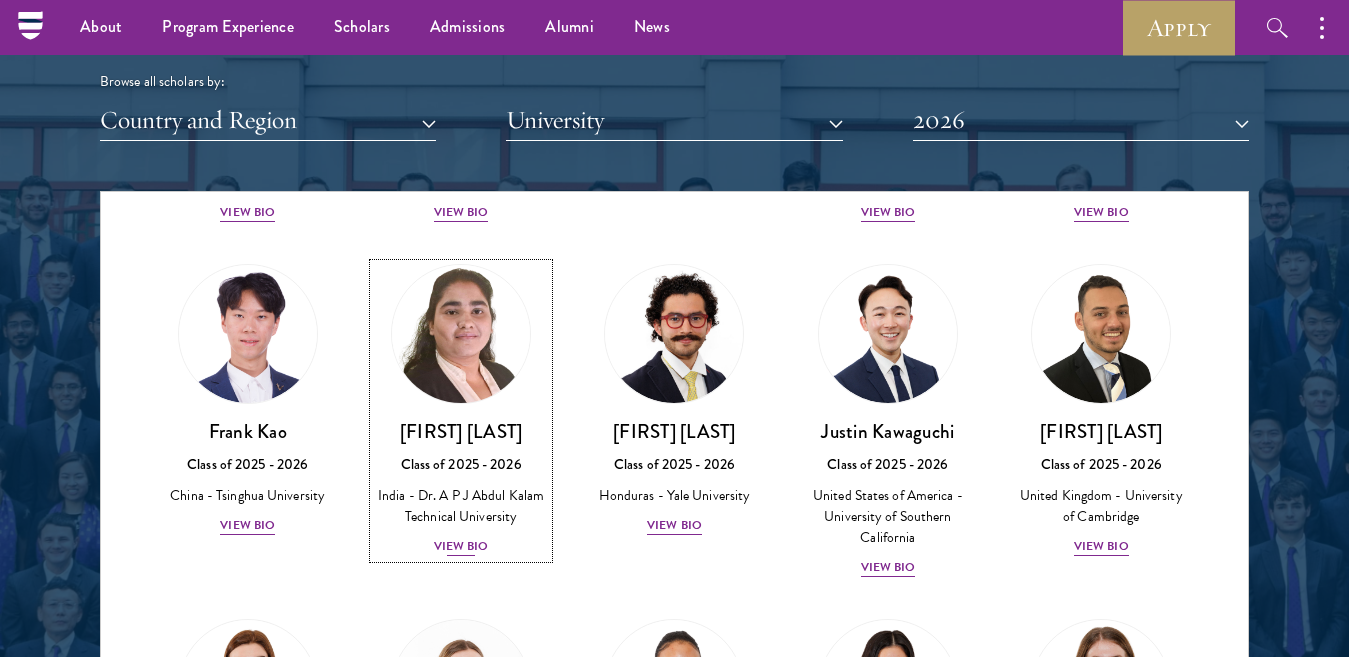 click on "View Bio" at bounding box center (461, 546) 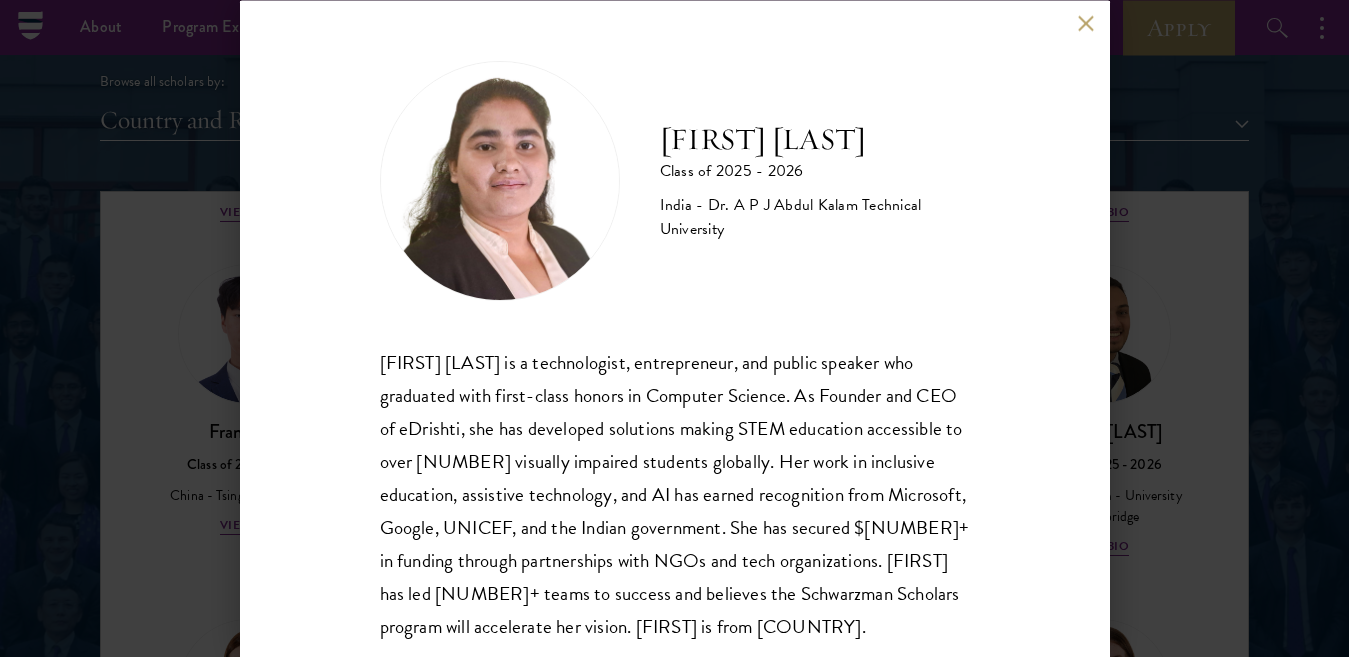 scroll, scrollTop: 45, scrollLeft: 0, axis: vertical 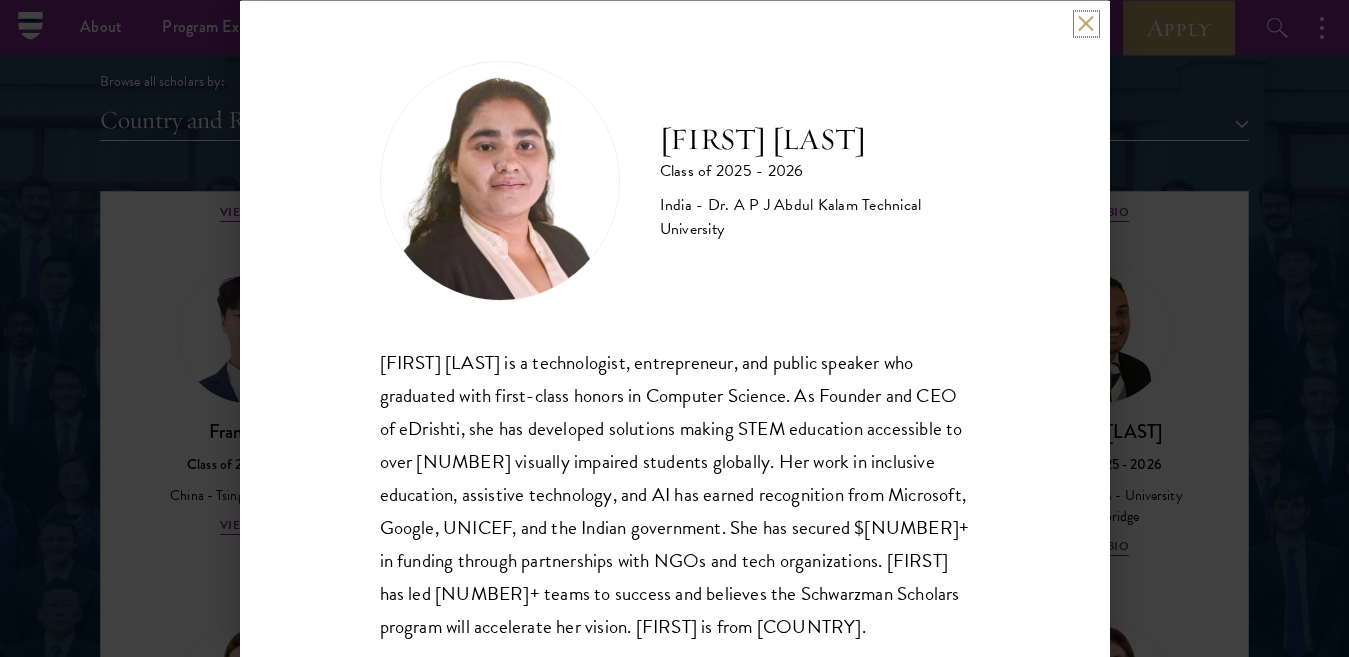 click at bounding box center [1086, 23] 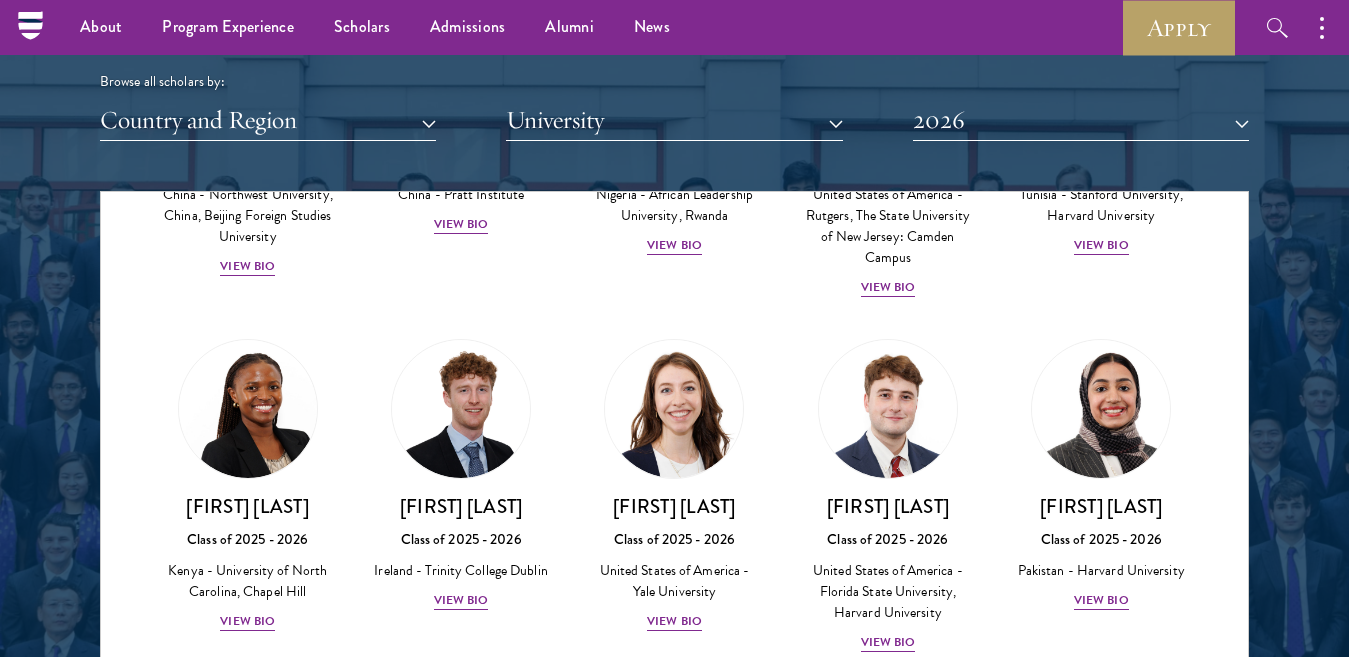 scroll, scrollTop: 6473, scrollLeft: 0, axis: vertical 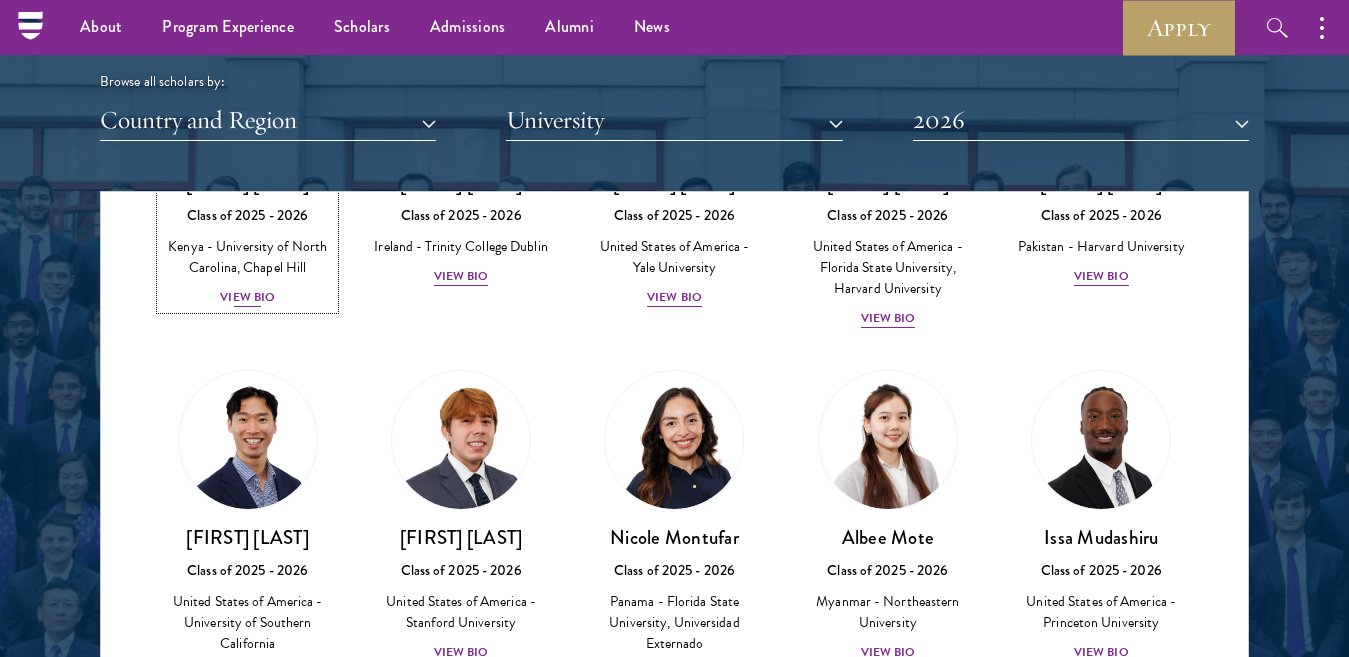 click on "View Bio" at bounding box center (247, 297) 